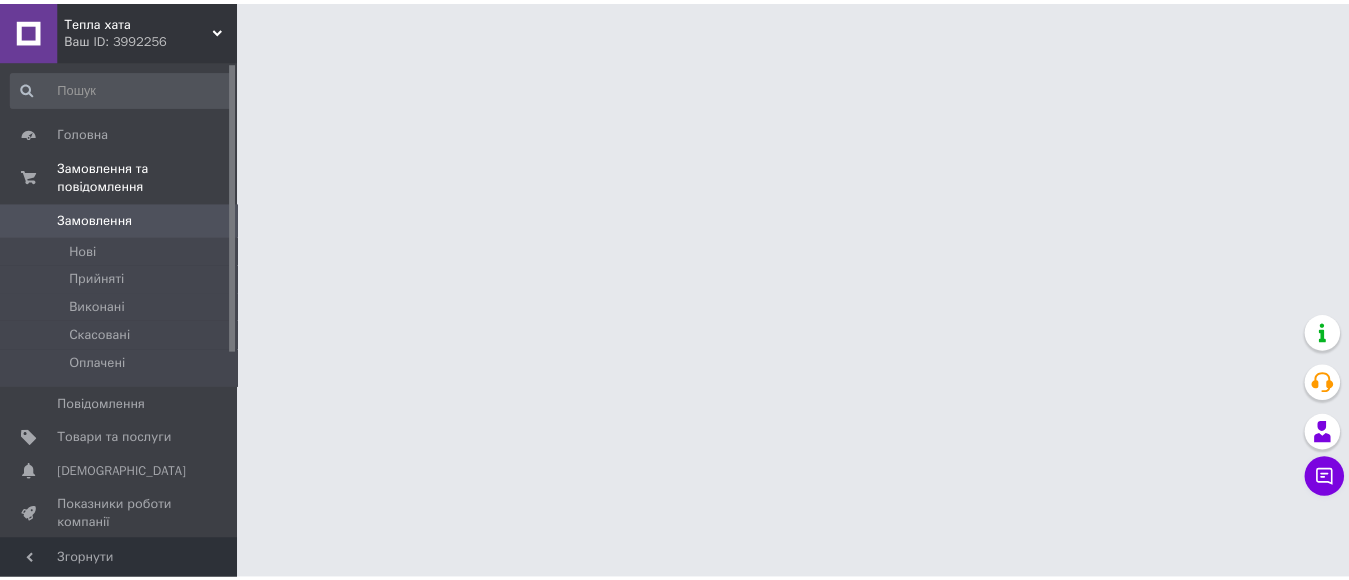 scroll, scrollTop: 0, scrollLeft: 0, axis: both 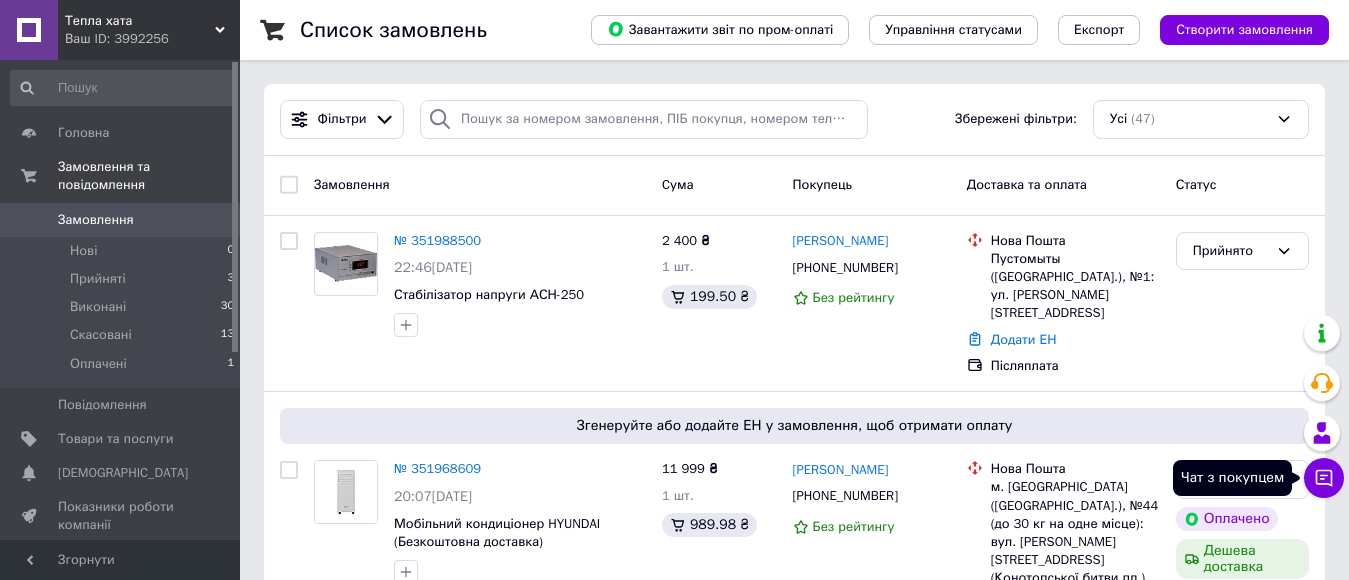 click on "Чат з покупцем" at bounding box center [1324, 478] 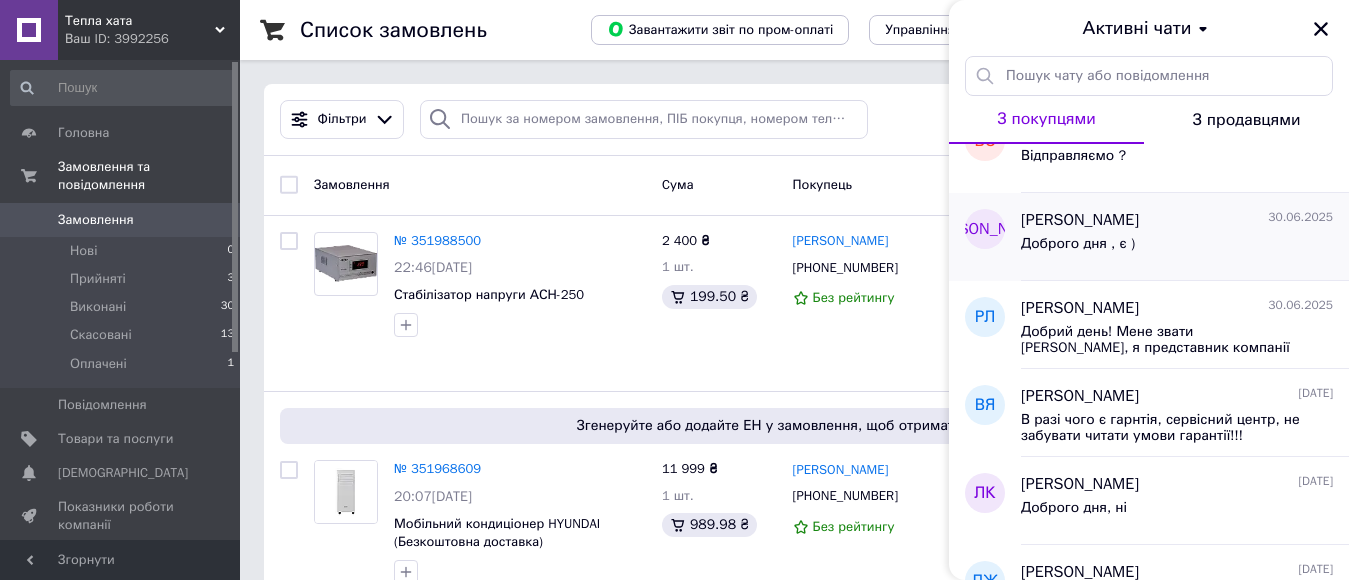 scroll, scrollTop: 200, scrollLeft: 0, axis: vertical 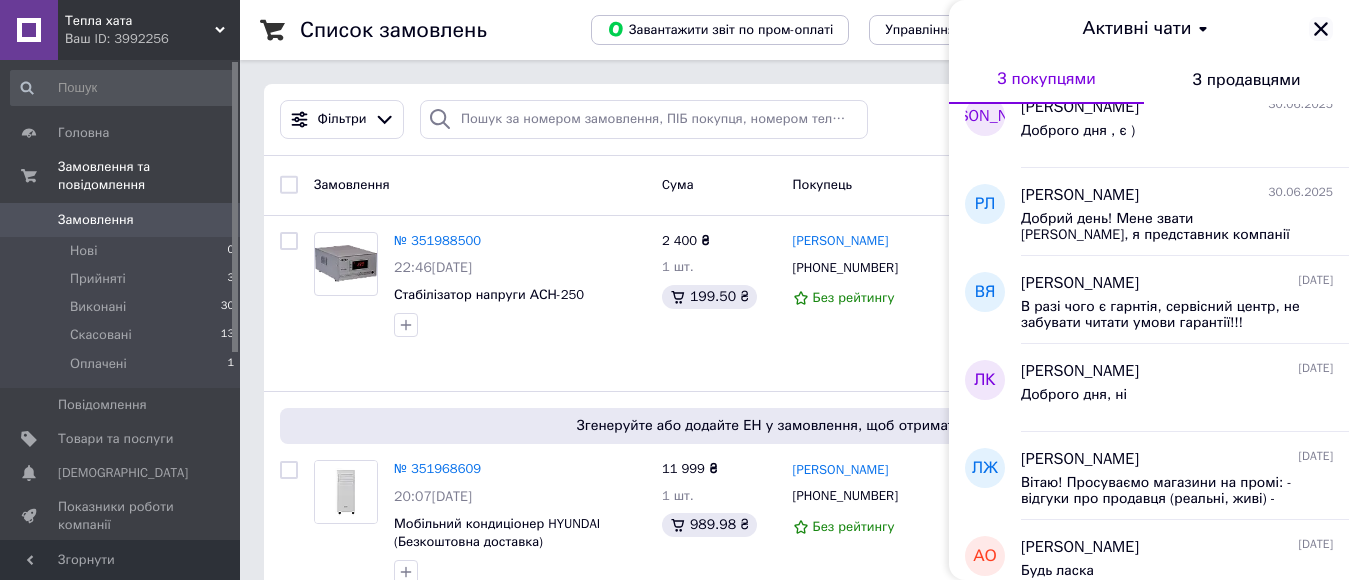 click at bounding box center [1321, 29] 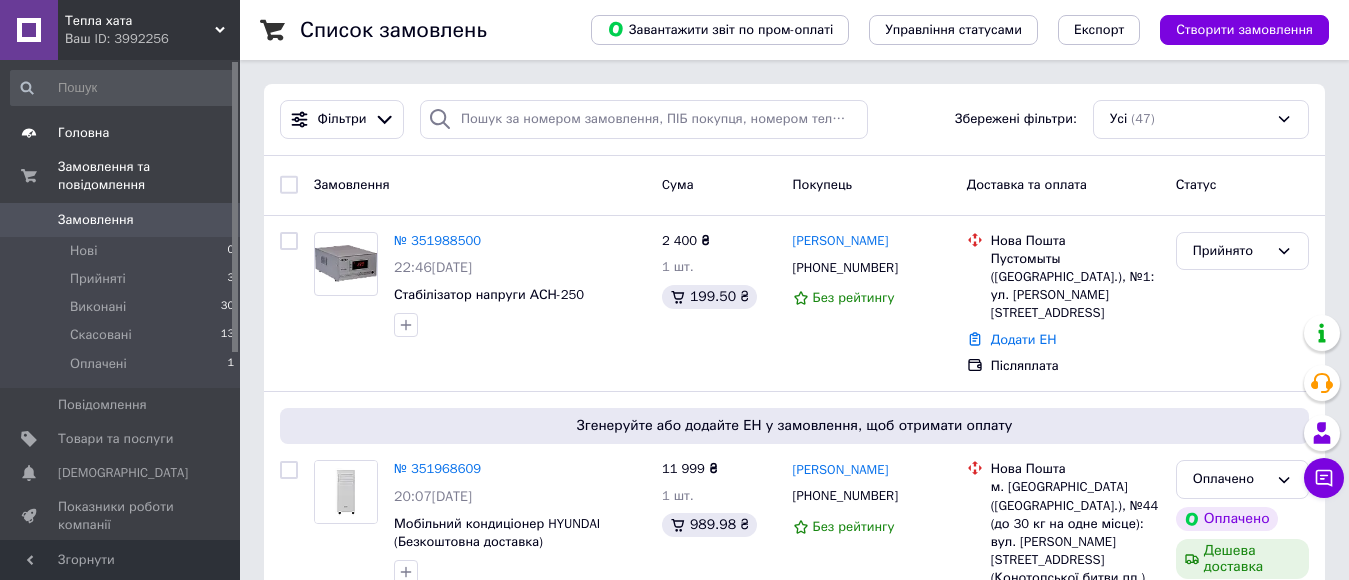 click on "Головна" at bounding box center (121, 133) 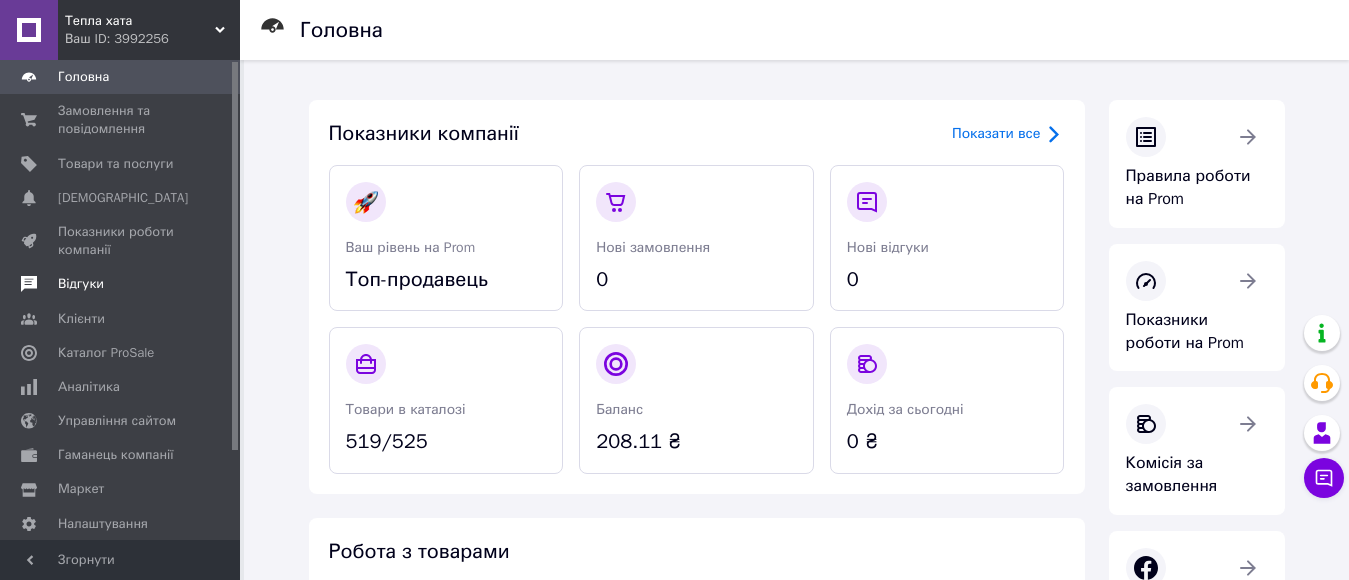 scroll, scrollTop: 109, scrollLeft: 0, axis: vertical 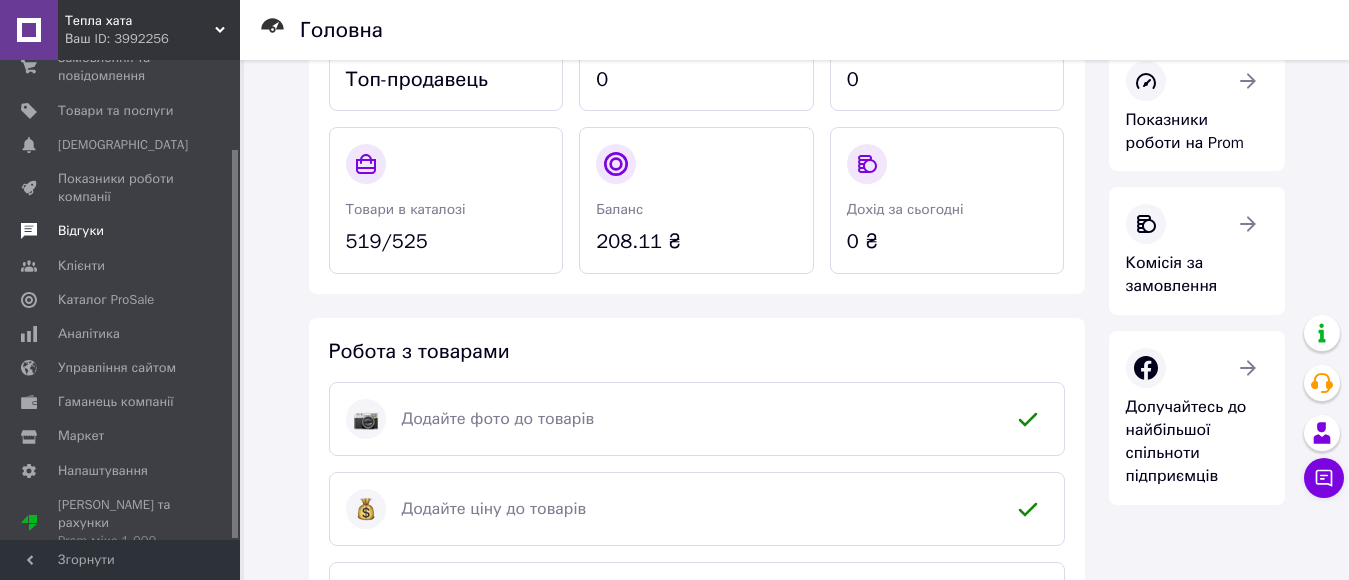 click on "Відгуки" at bounding box center [123, 231] 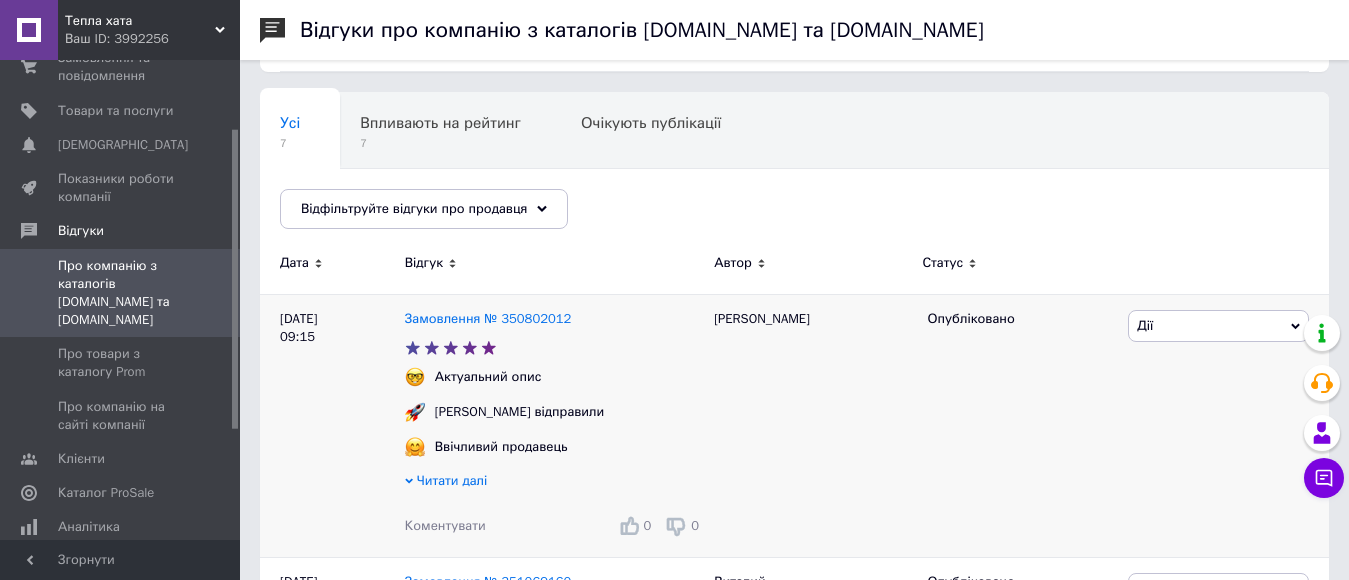 scroll, scrollTop: 100, scrollLeft: 0, axis: vertical 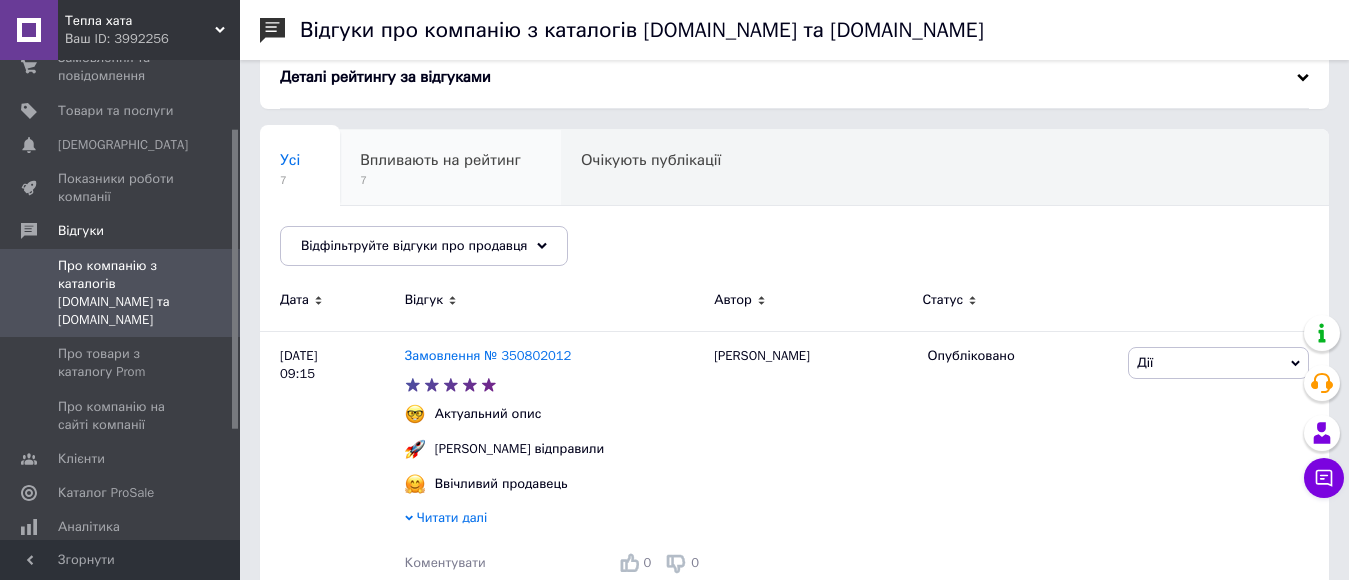 click on "Впливають на рейтинг" at bounding box center [440, 160] 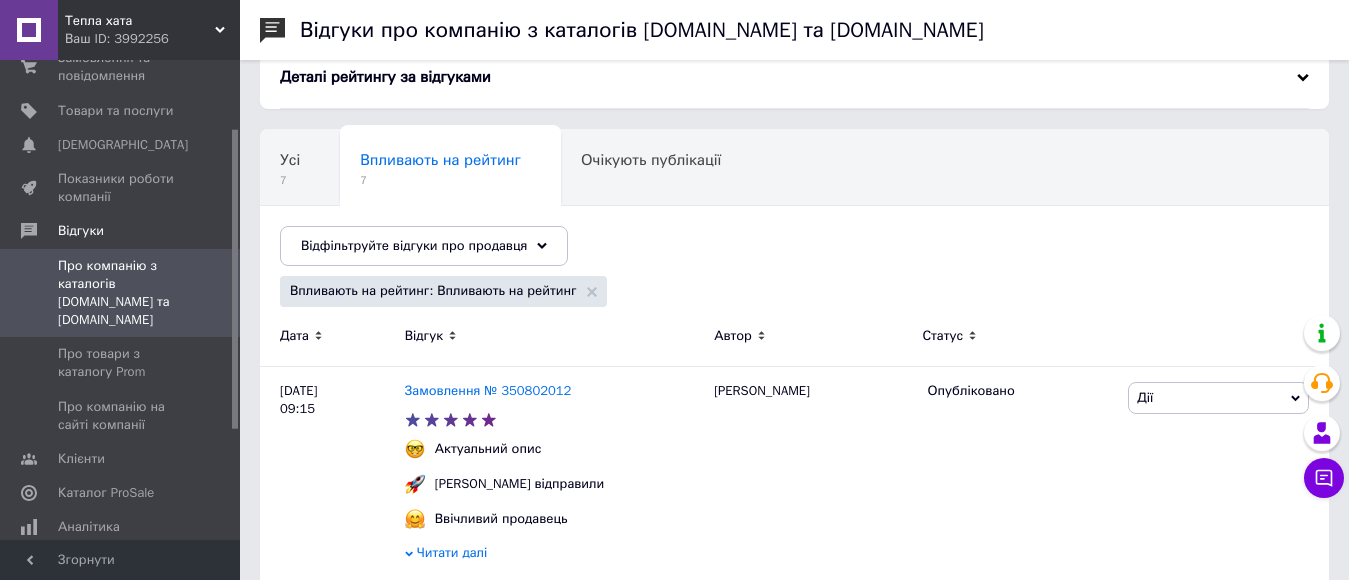 scroll, scrollTop: 200, scrollLeft: 0, axis: vertical 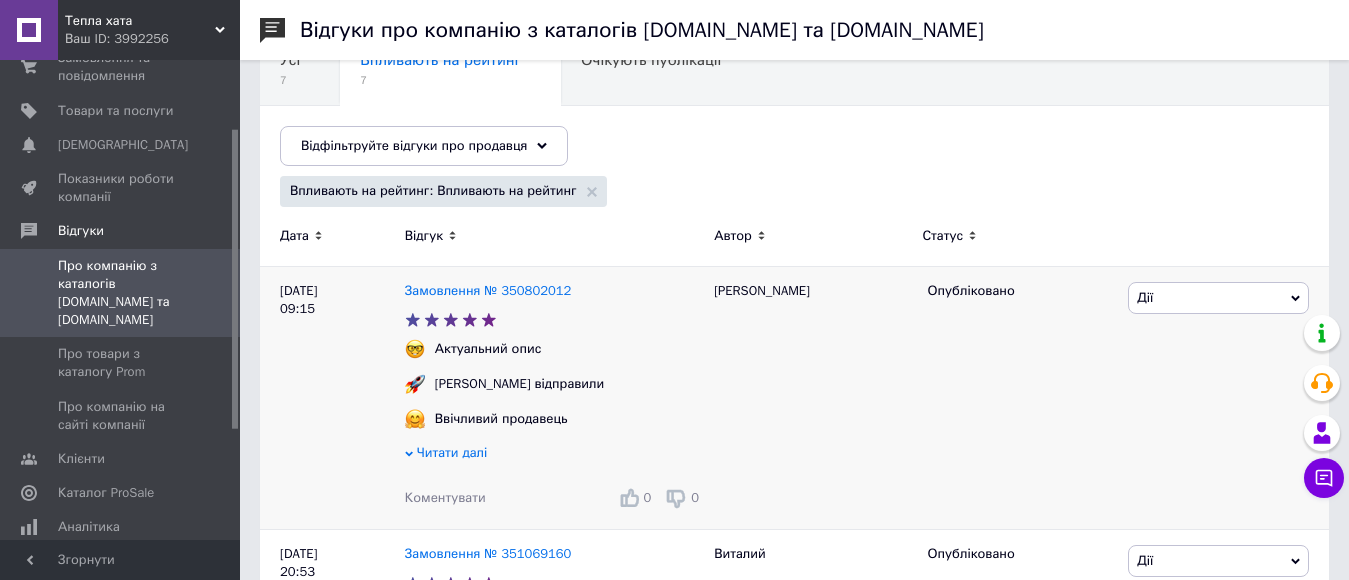 click on "Читати далі" at bounding box center (452, 452) 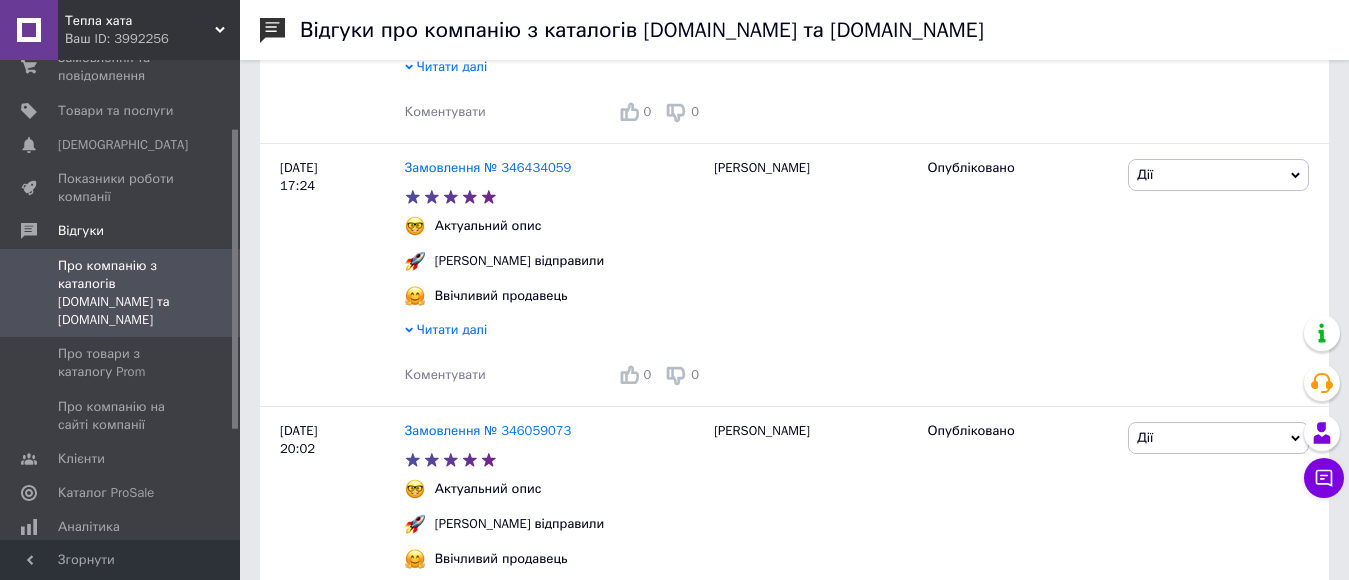 scroll, scrollTop: 1763, scrollLeft: 0, axis: vertical 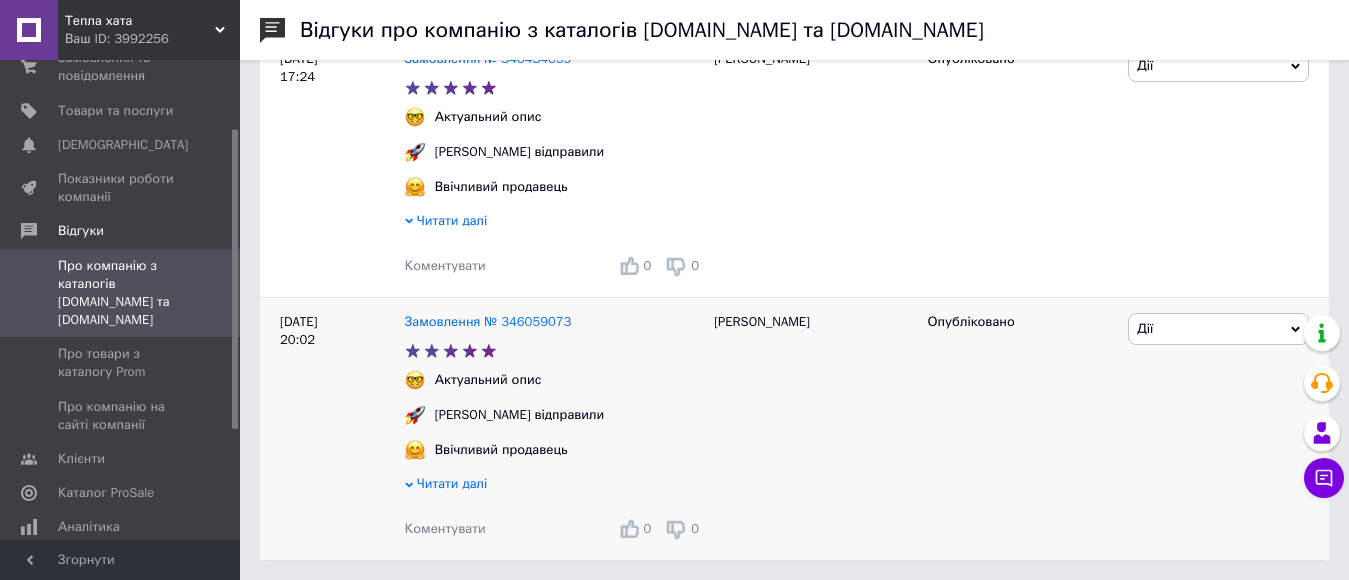 click on "Читати далі" at bounding box center [452, 483] 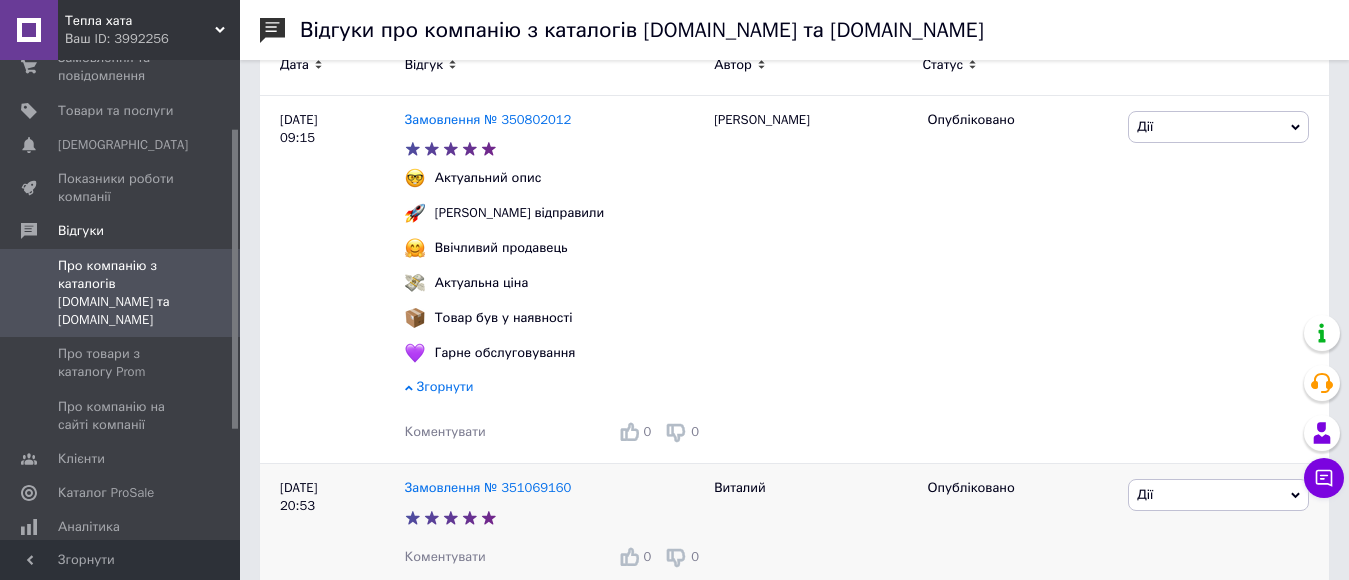 scroll, scrollTop: 0, scrollLeft: 0, axis: both 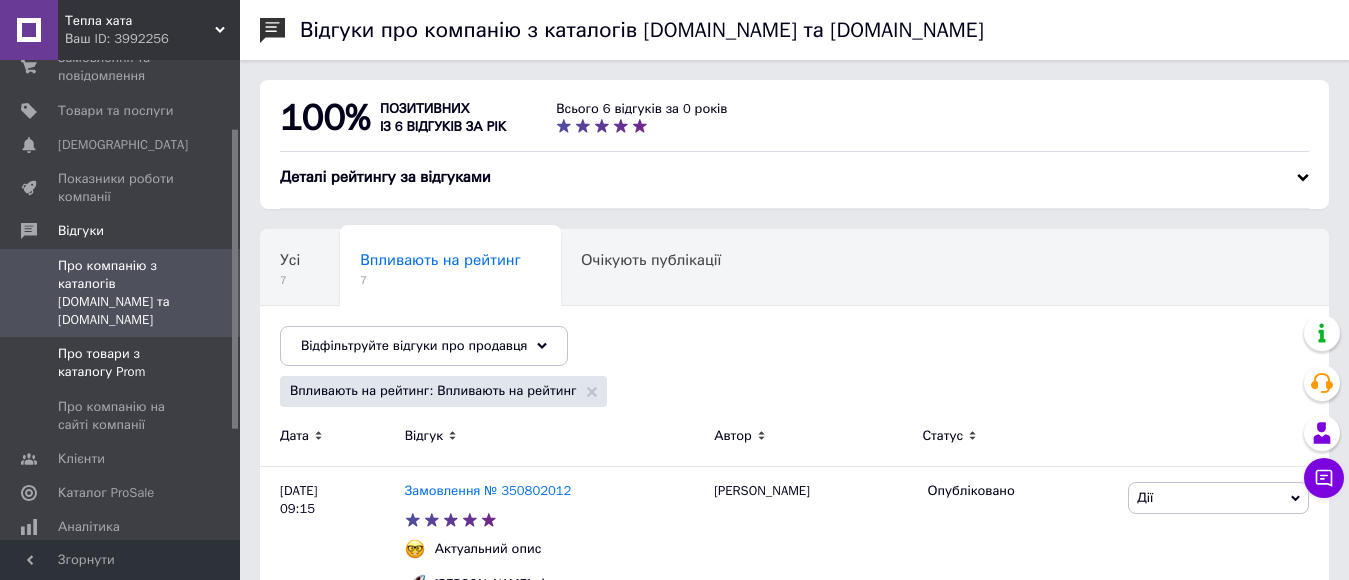 click at bounding box center (212, 363) 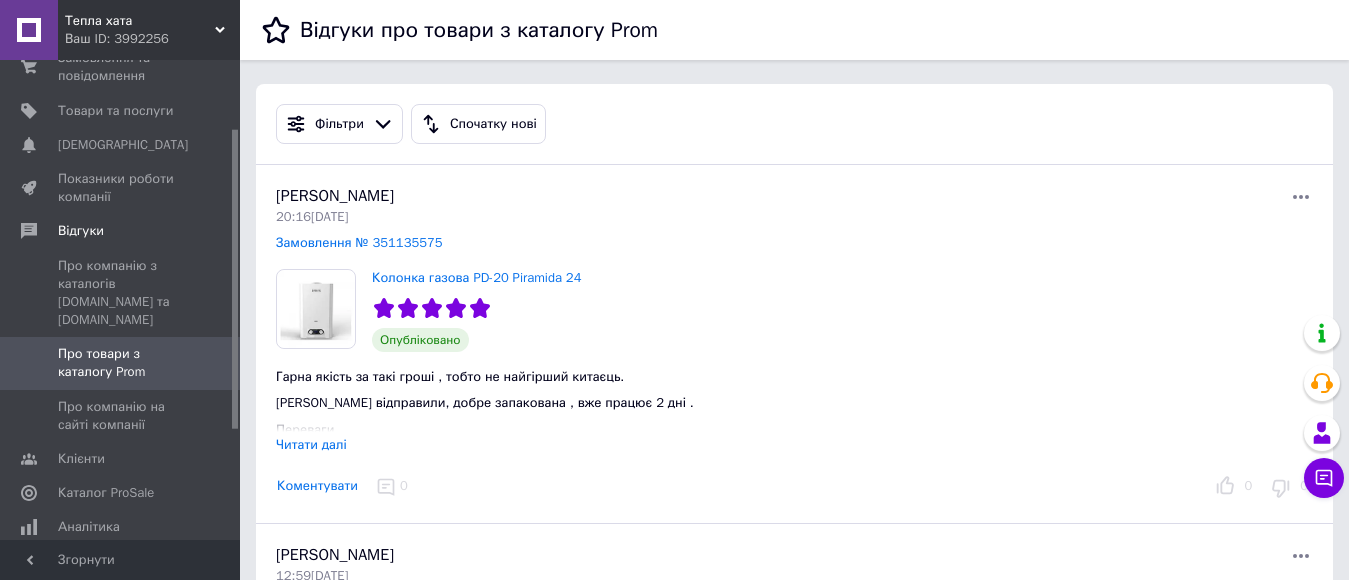 scroll, scrollTop: 285, scrollLeft: 0, axis: vertical 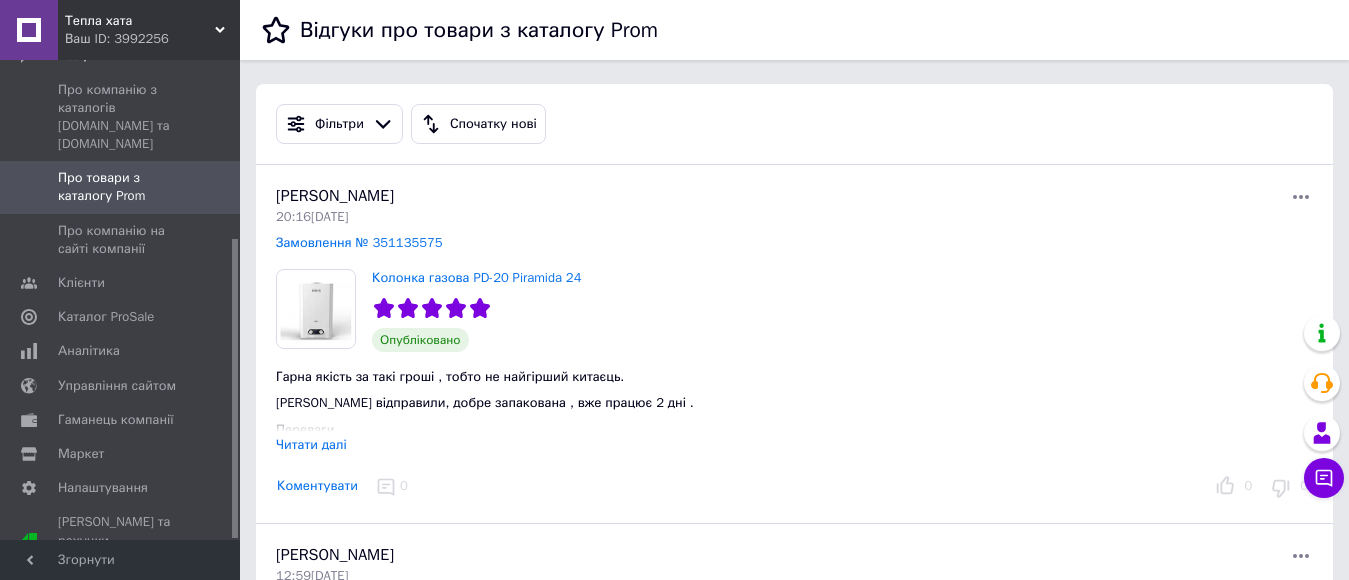 click on "Читати далі" at bounding box center [311, 444] 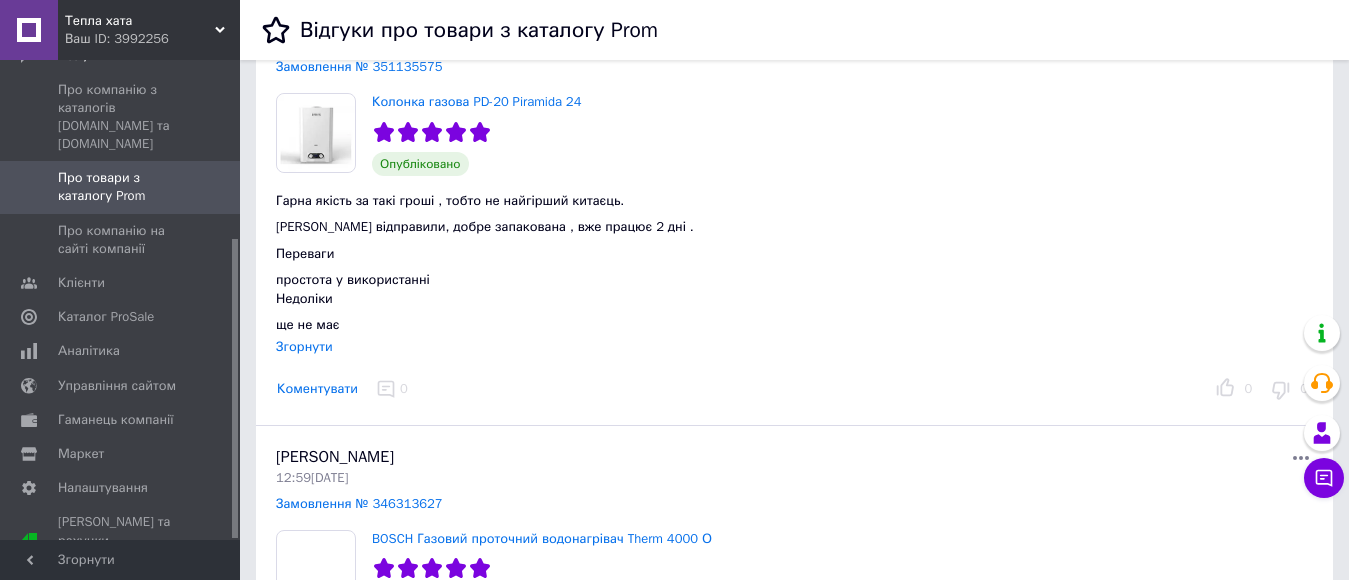 scroll, scrollTop: 76, scrollLeft: 0, axis: vertical 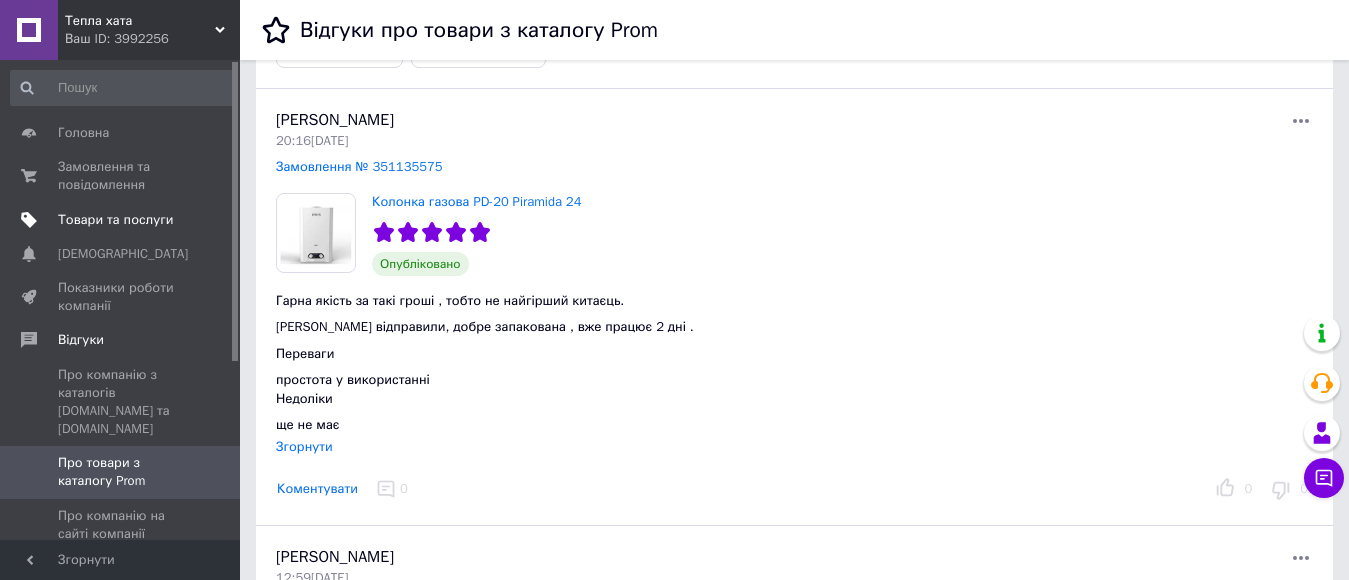 click on "Товари та послуги" at bounding box center (115, 220) 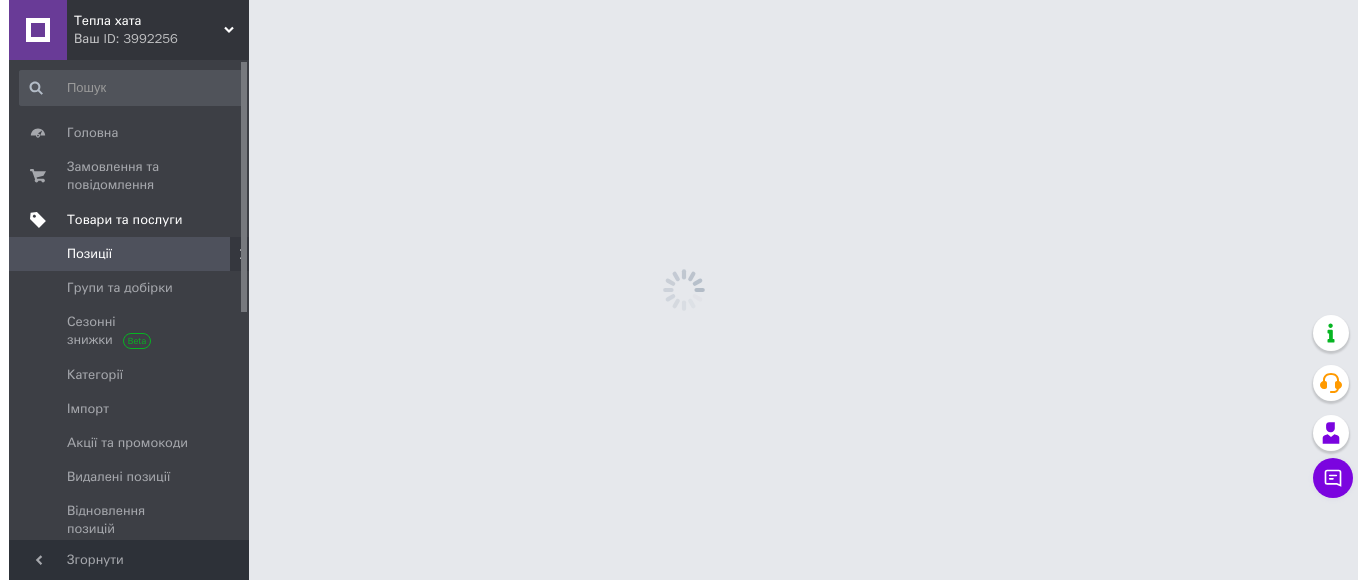 scroll, scrollTop: 0, scrollLeft: 0, axis: both 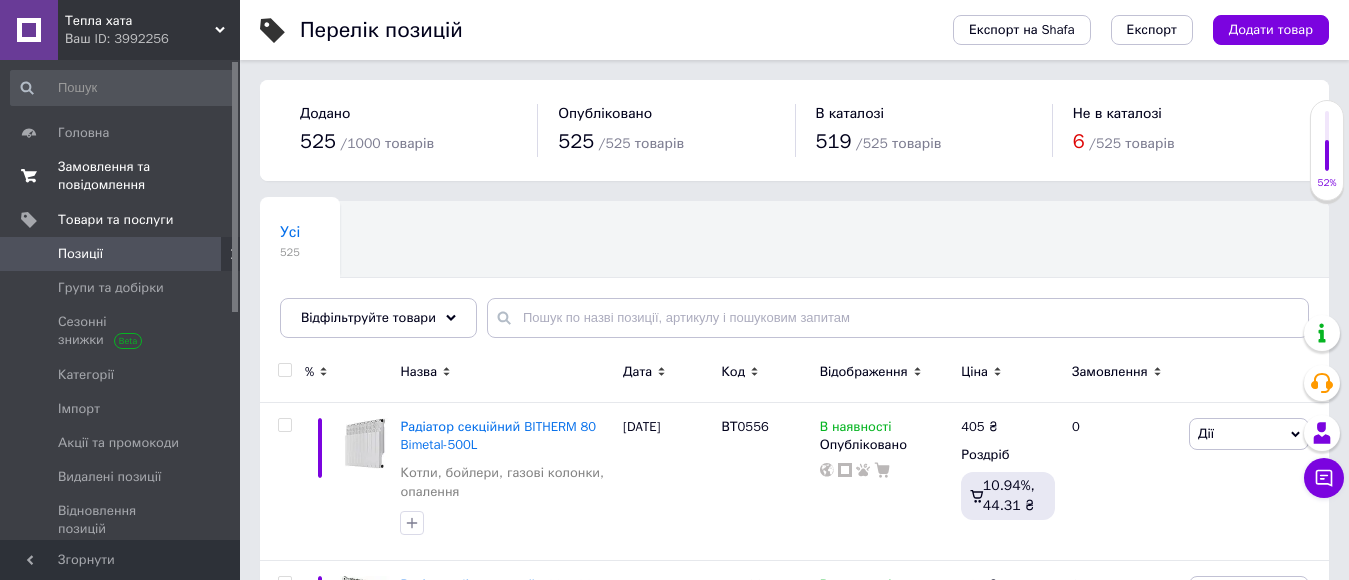 click on "Замовлення та повідомлення" at bounding box center [121, 176] 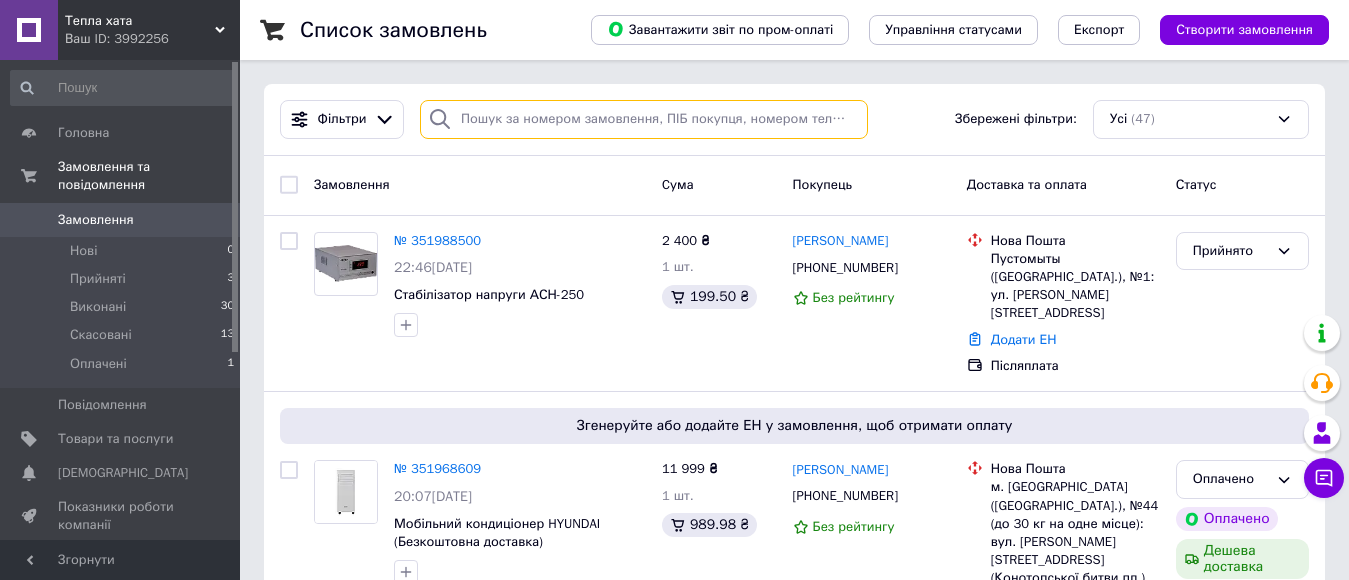 click at bounding box center [644, 119] 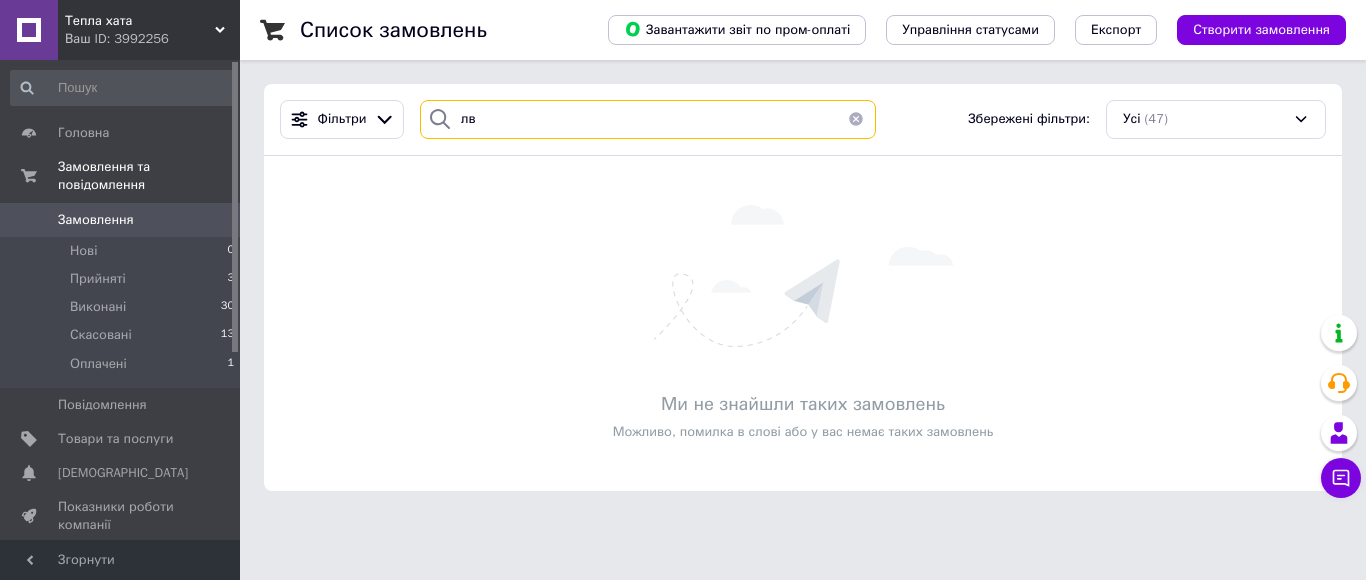 type on "л" 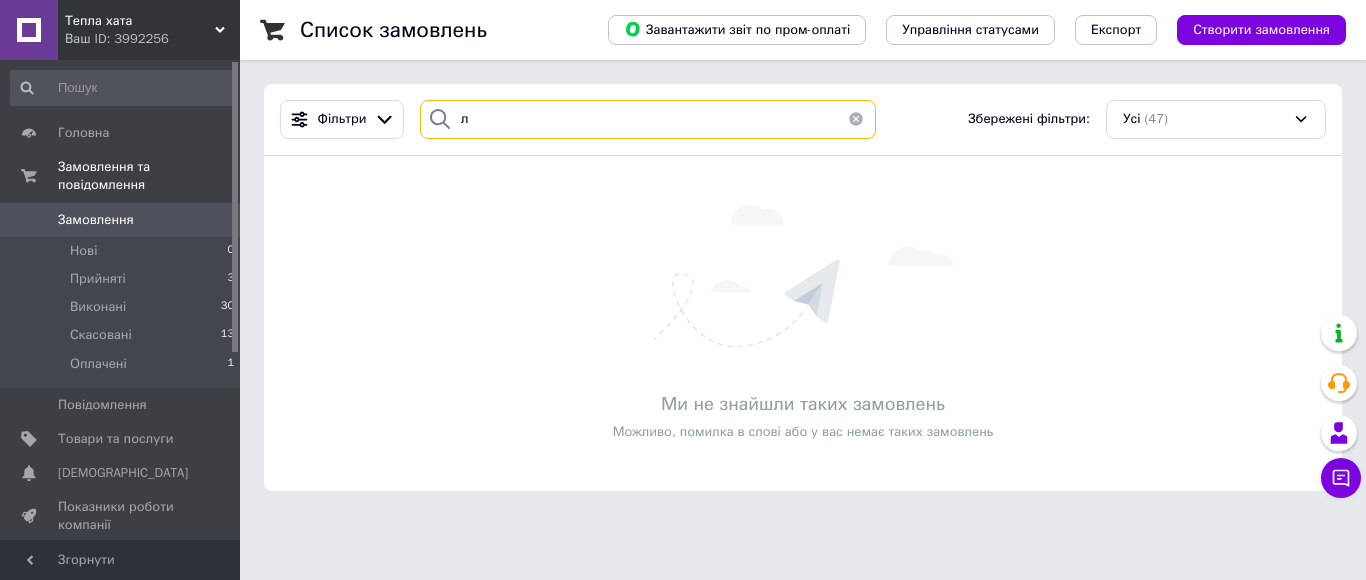 type 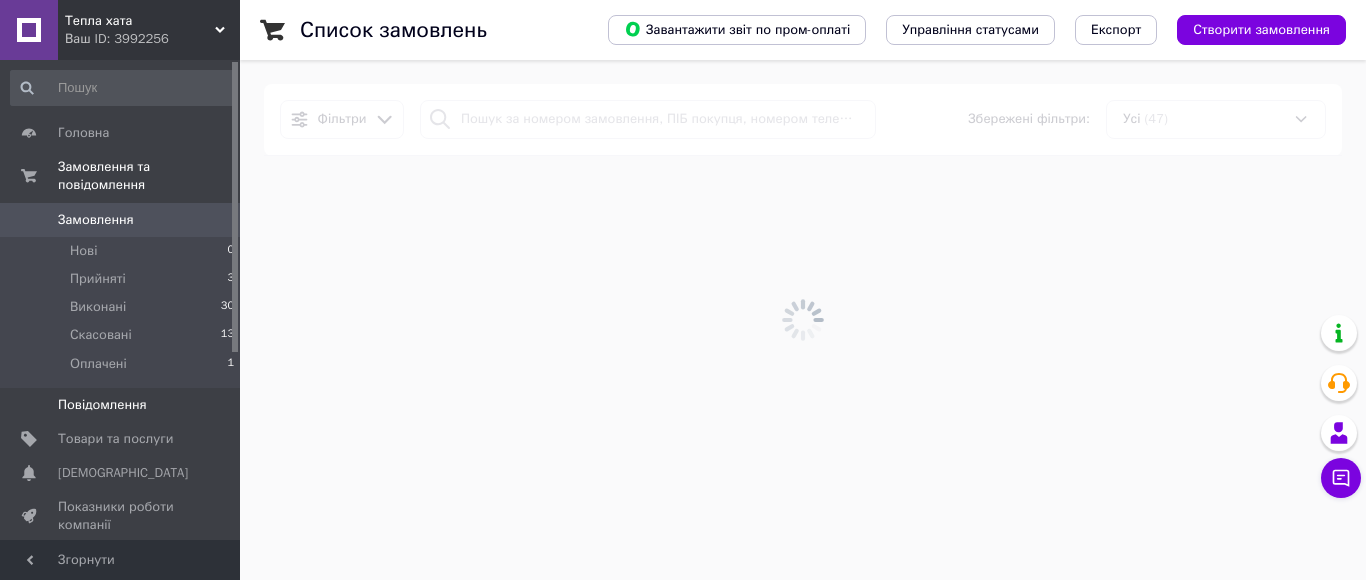 click on "Повідомлення" at bounding box center [102, 405] 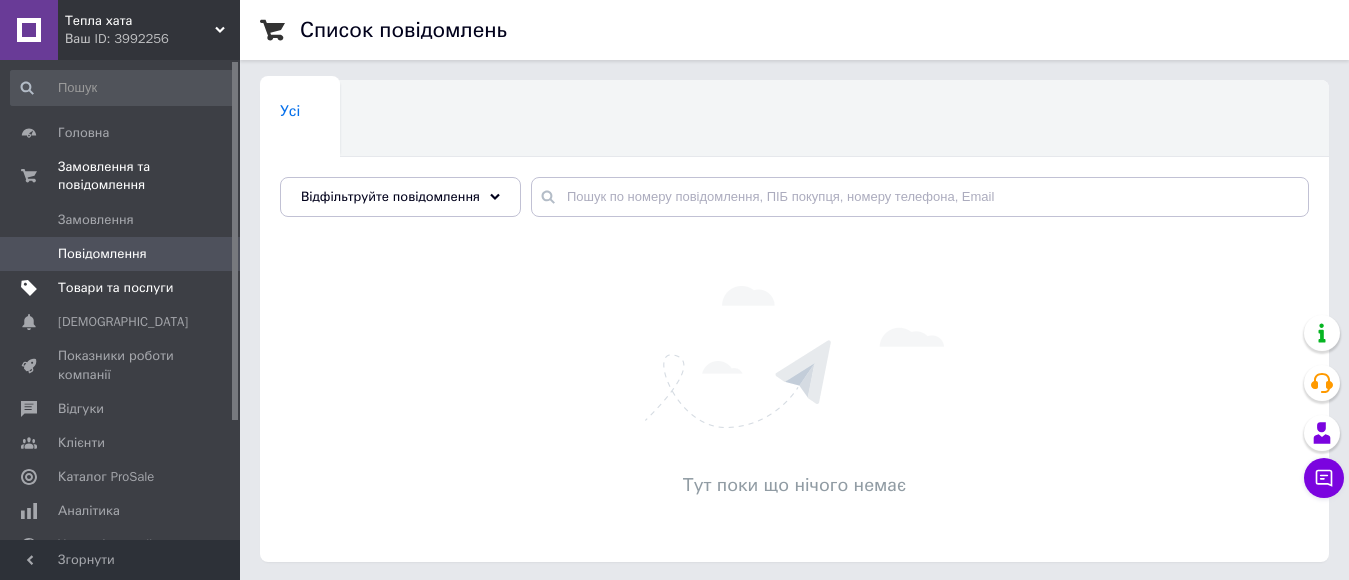 click on "Товари та послуги" at bounding box center (123, 288) 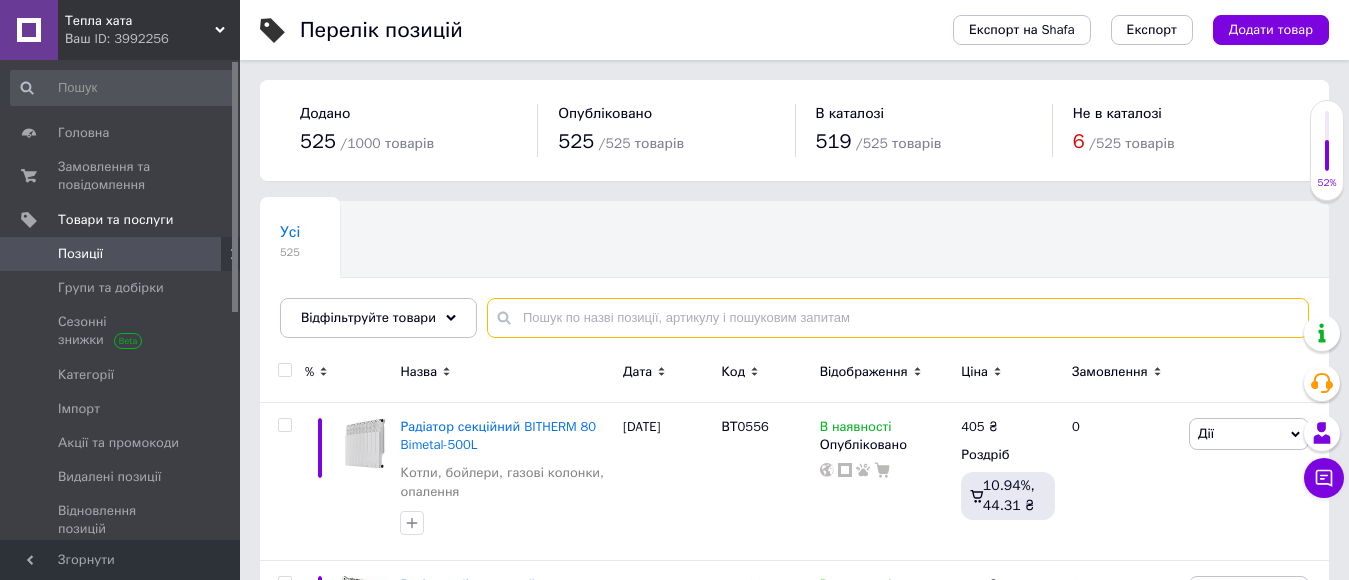 click at bounding box center [898, 318] 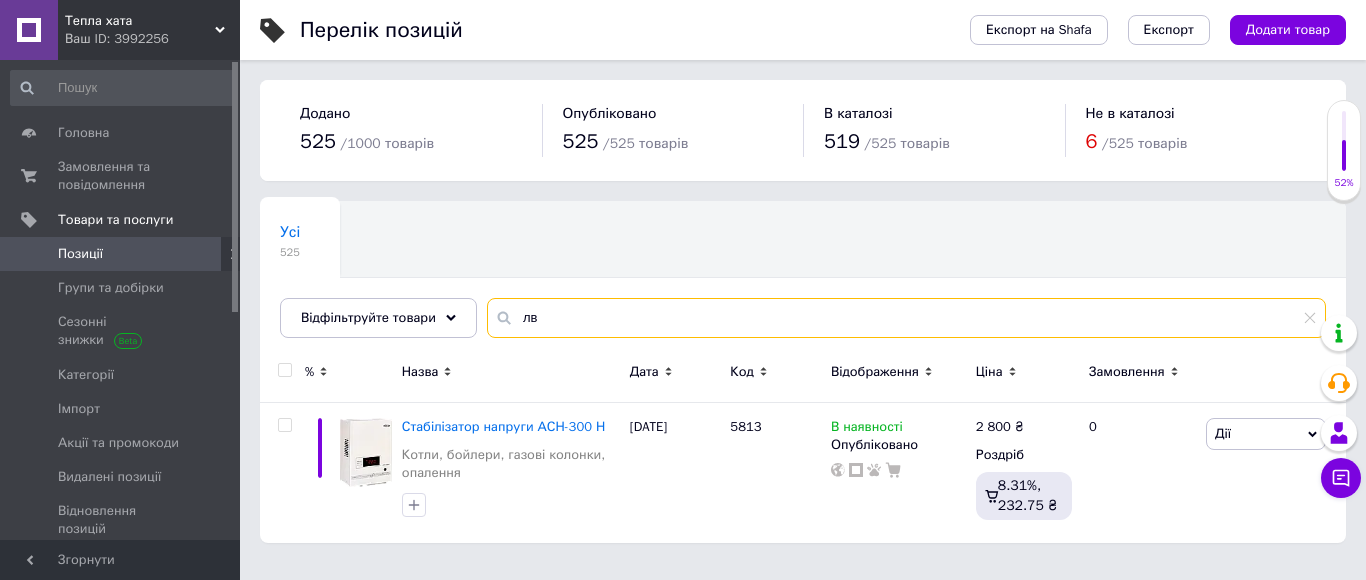 type on "л" 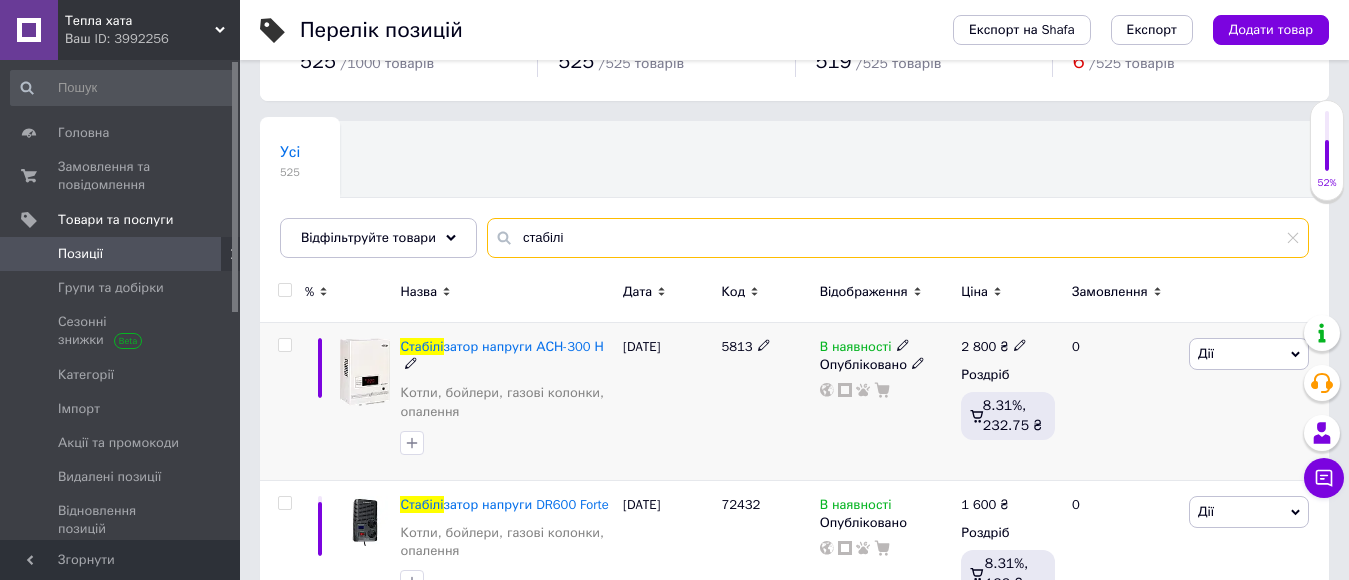 scroll, scrollTop: 200, scrollLeft: 0, axis: vertical 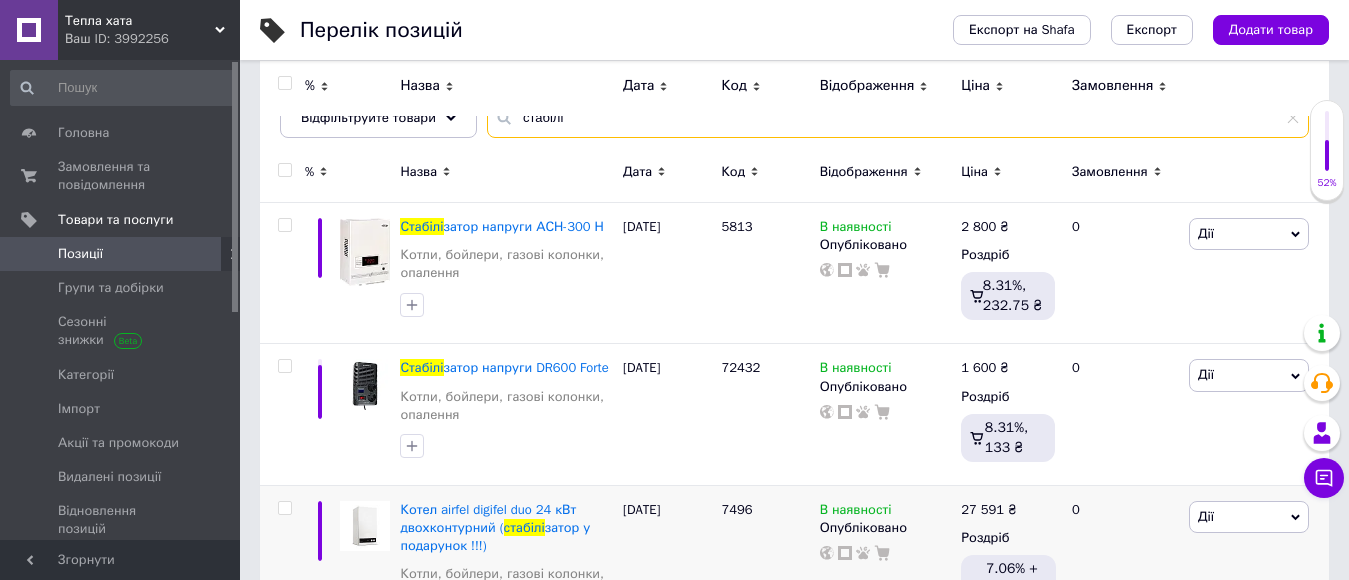 type on "стабілі" 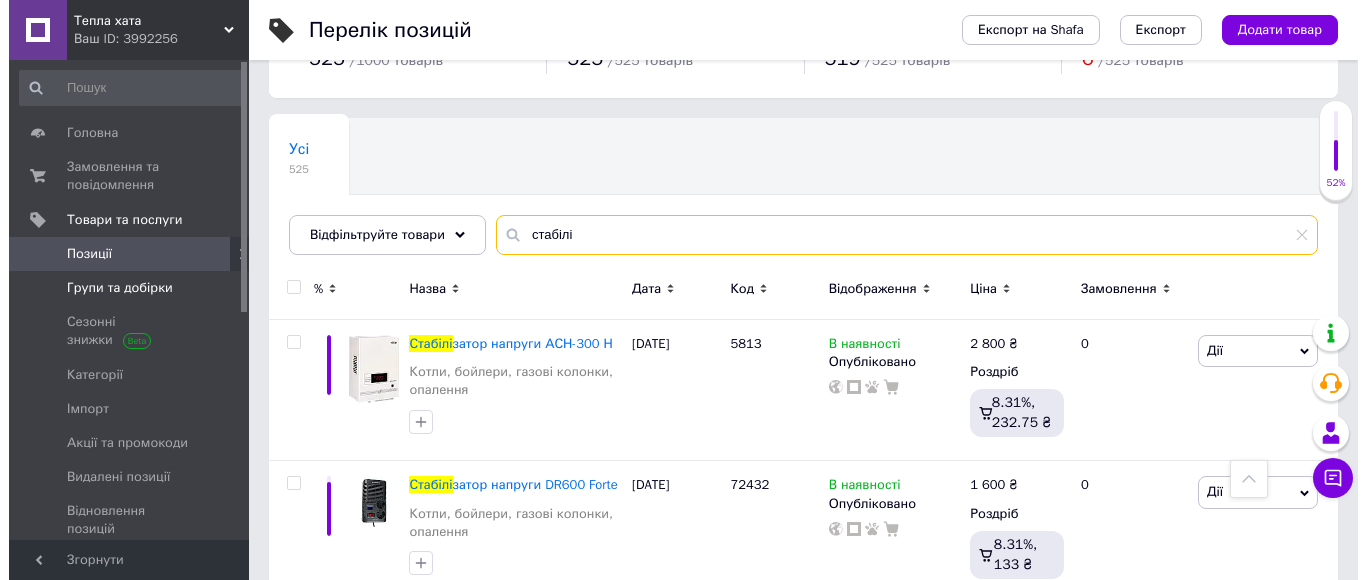 scroll, scrollTop: 0, scrollLeft: 0, axis: both 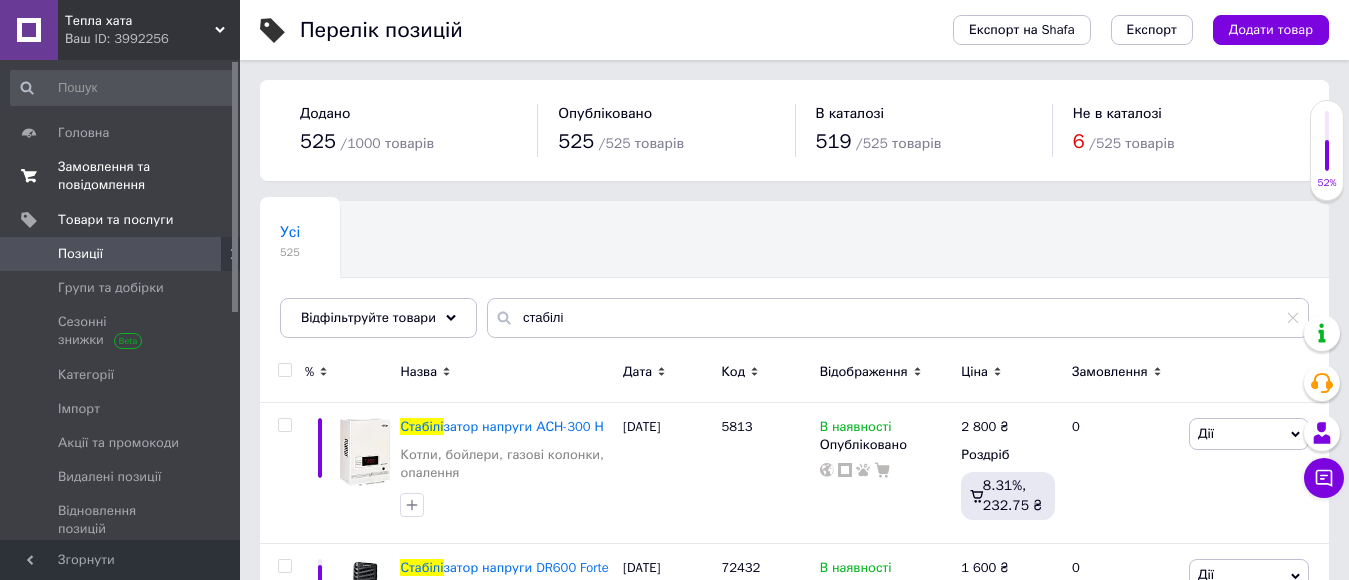 click on "Замовлення та повідомлення" at bounding box center [121, 176] 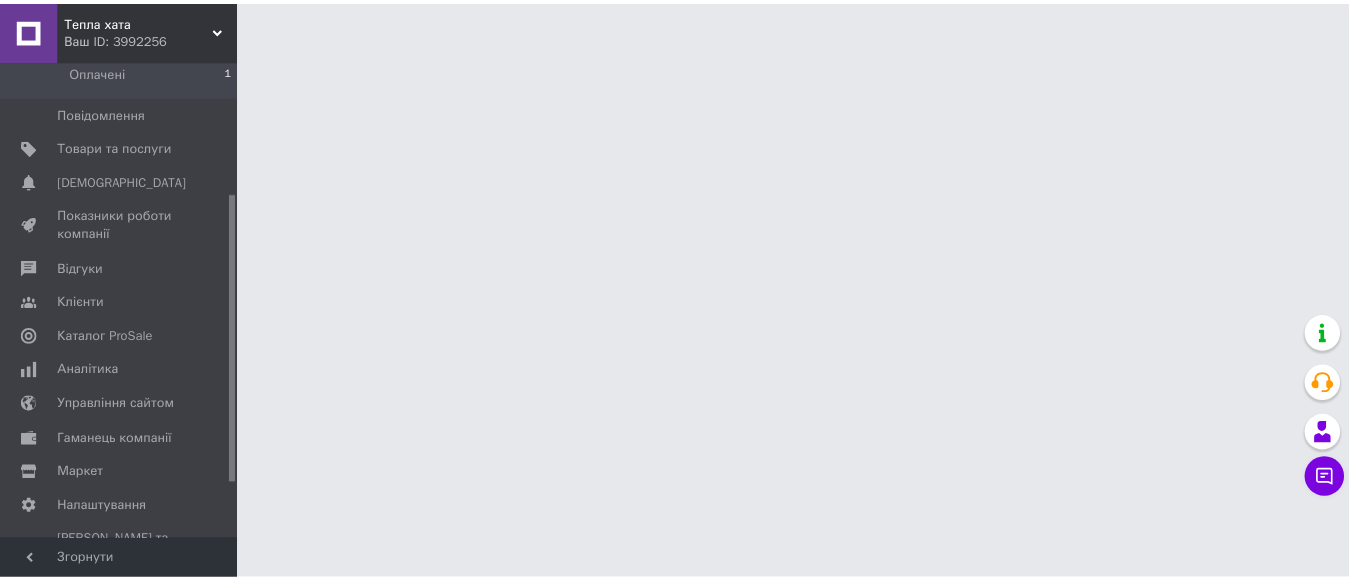 scroll, scrollTop: 310, scrollLeft: 0, axis: vertical 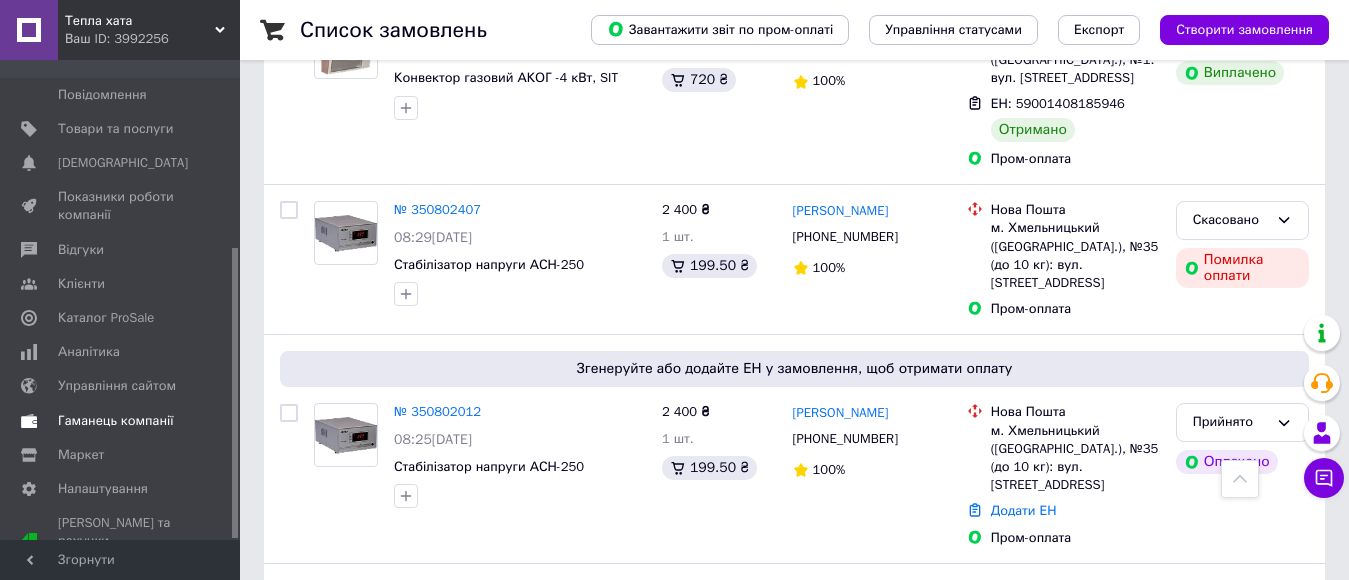 click on "Гаманець компанії" at bounding box center [116, 421] 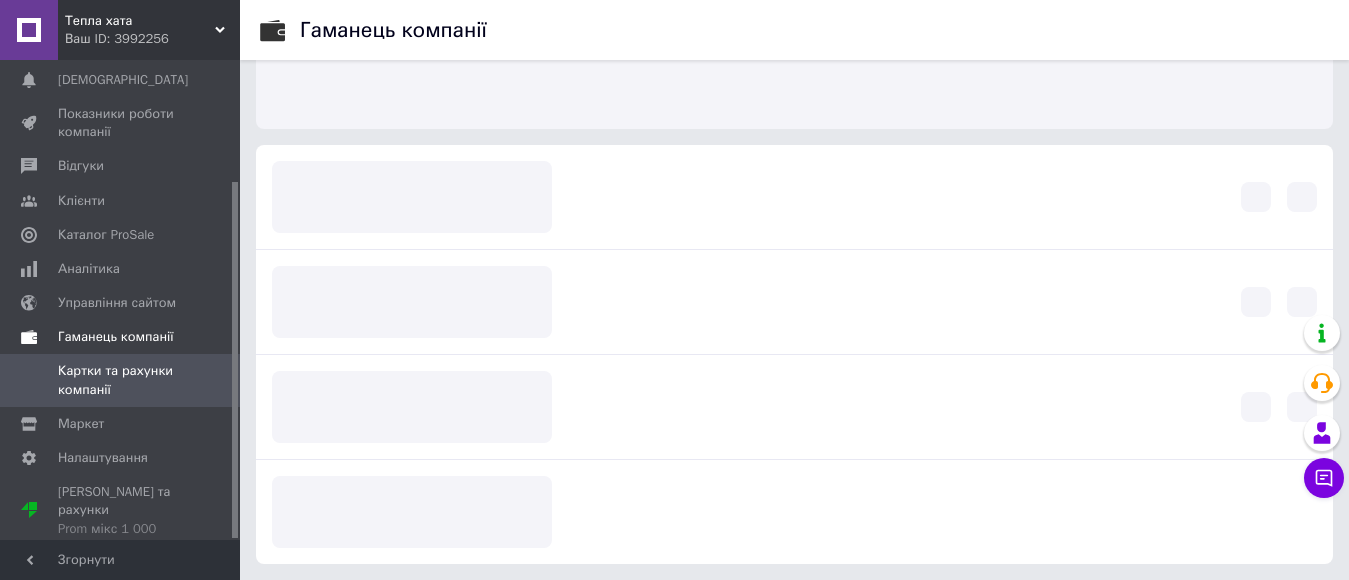 scroll, scrollTop: 183, scrollLeft: 0, axis: vertical 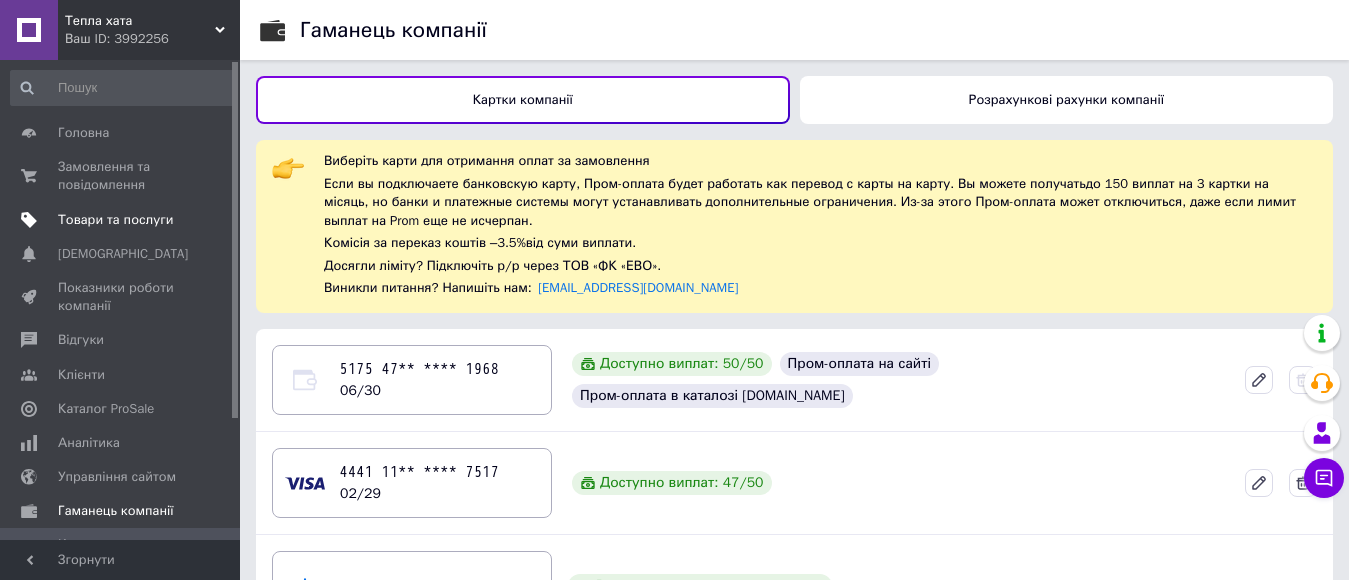 click on "Товари та послуги" at bounding box center (115, 220) 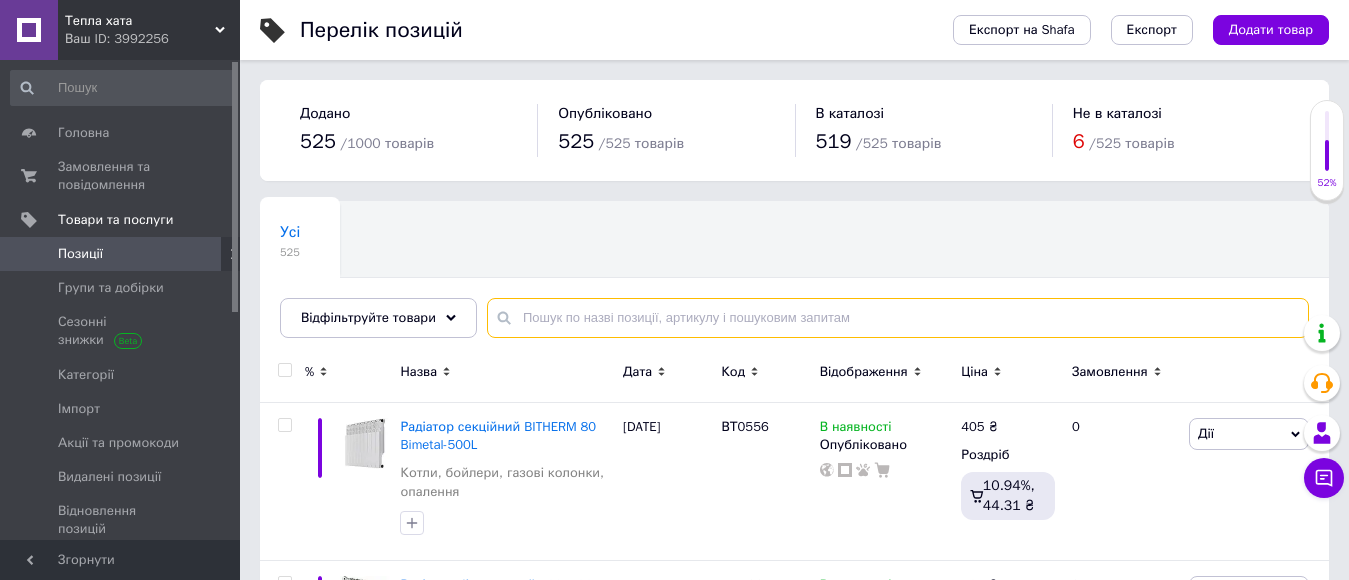 click at bounding box center [898, 318] 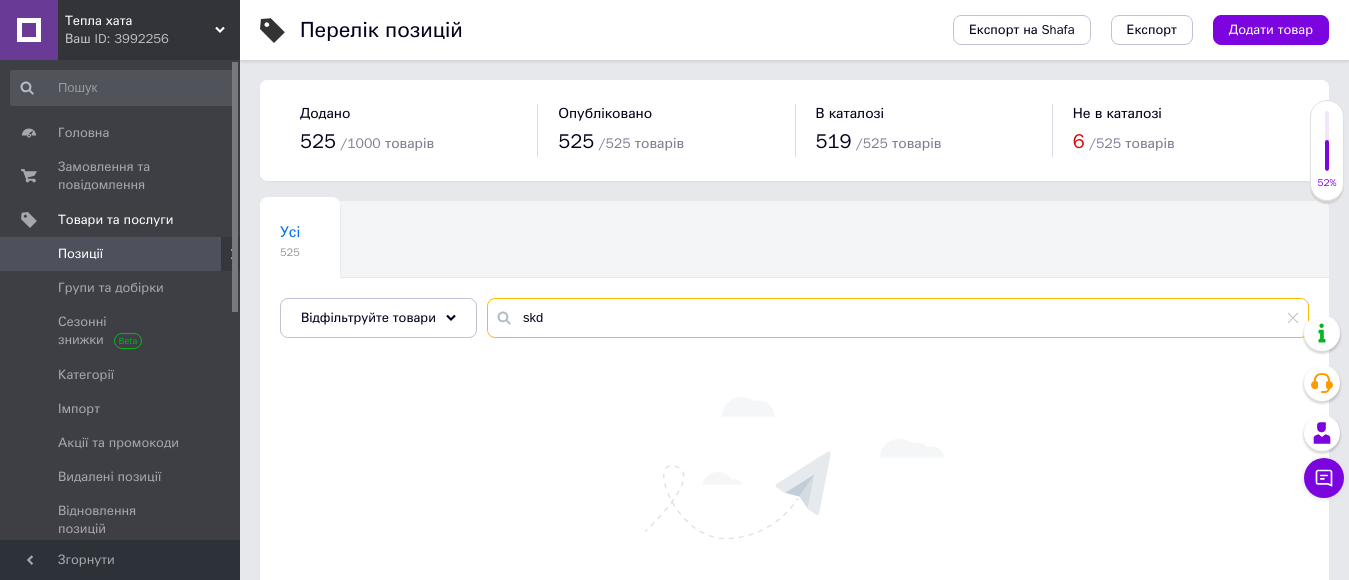 scroll, scrollTop: 123, scrollLeft: 0, axis: vertical 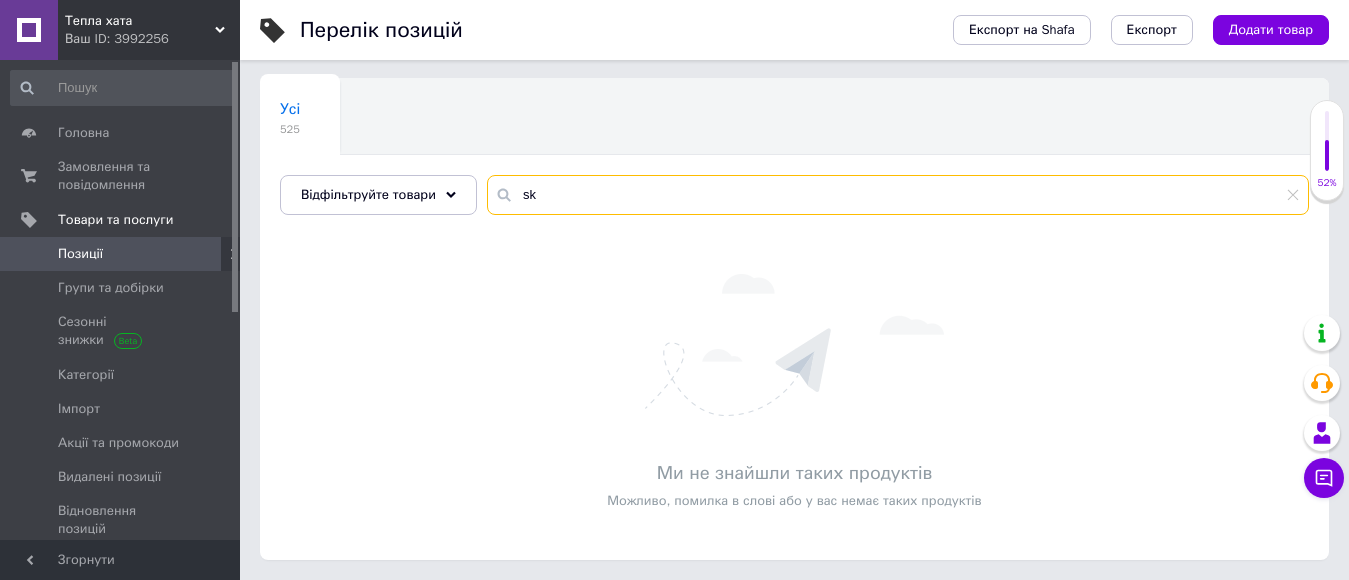 type on "s" 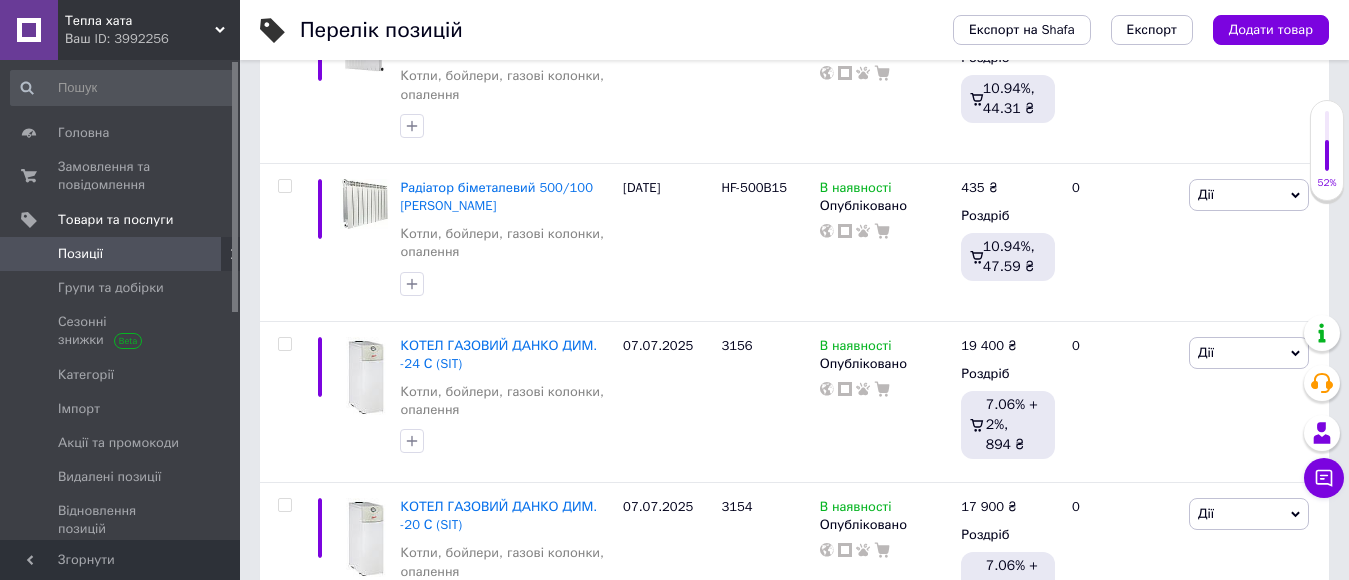 scroll, scrollTop: 400, scrollLeft: 0, axis: vertical 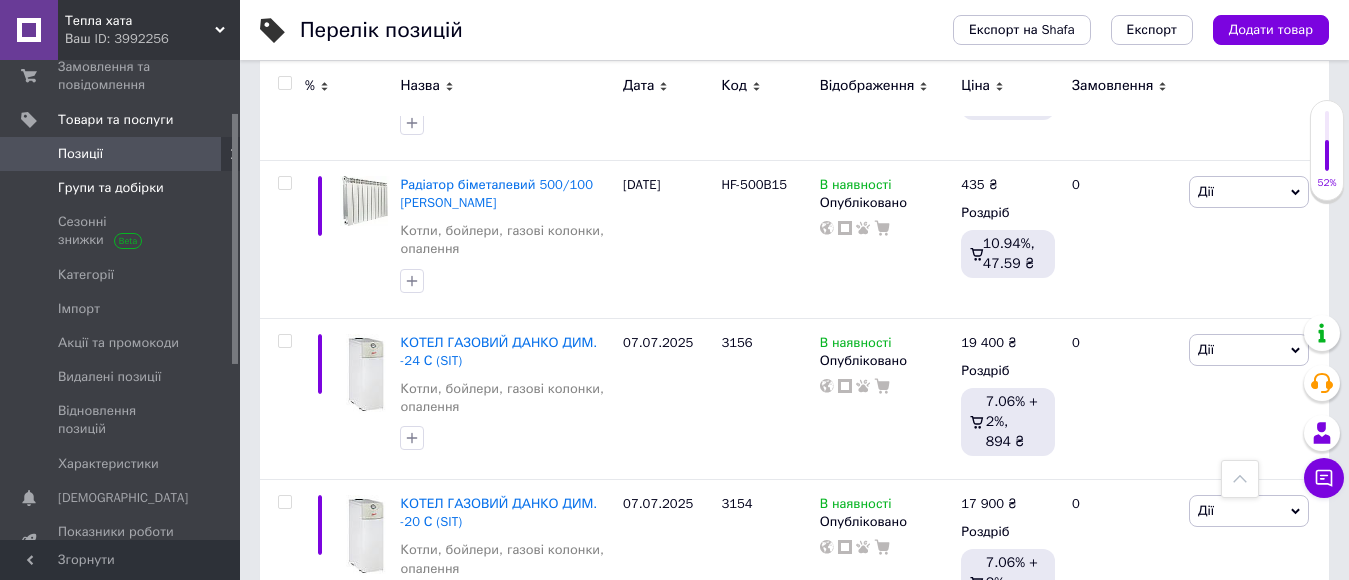 type 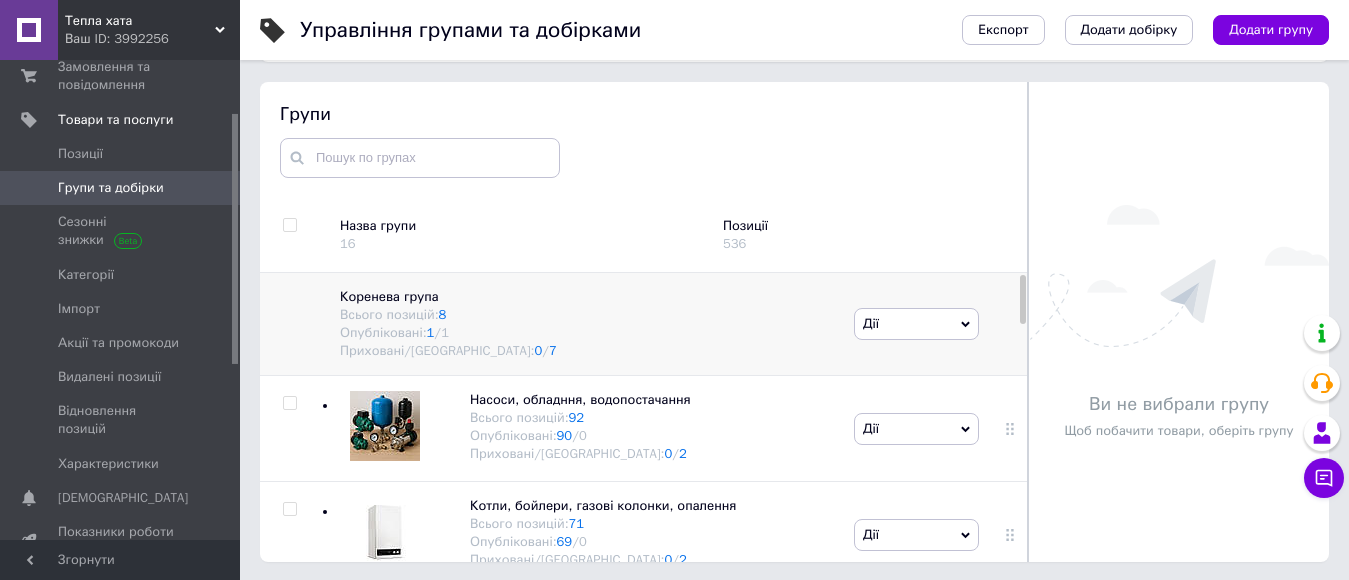 scroll, scrollTop: 113, scrollLeft: 0, axis: vertical 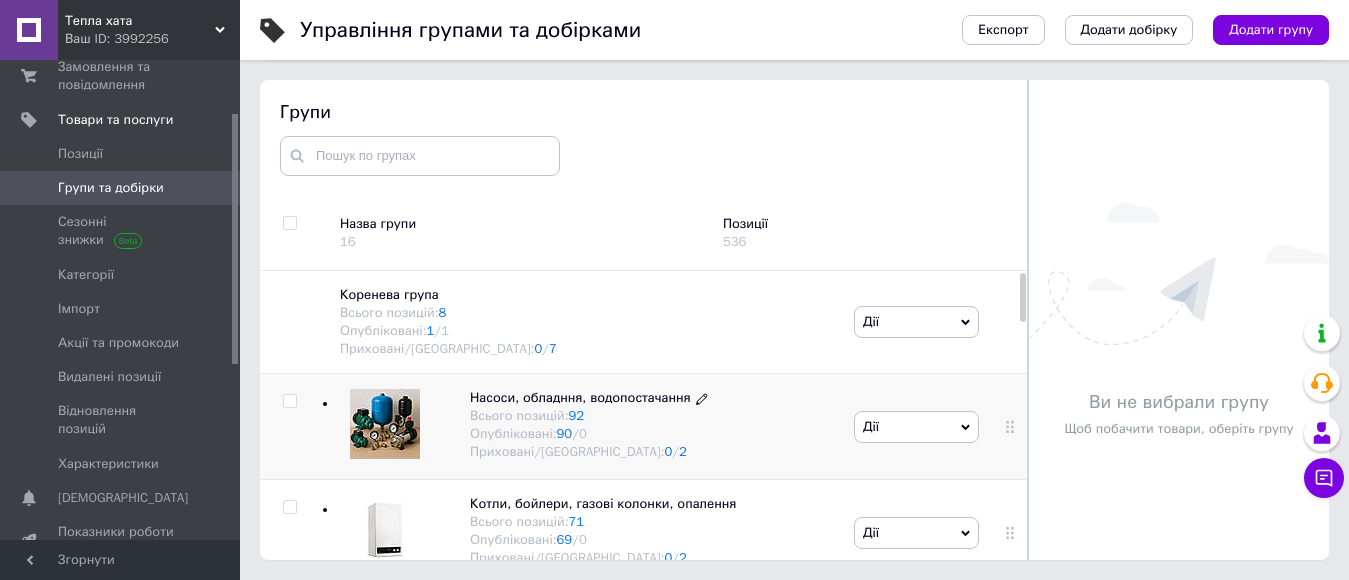 click on "Насоси, обладння, водопостачання" at bounding box center [580, 397] 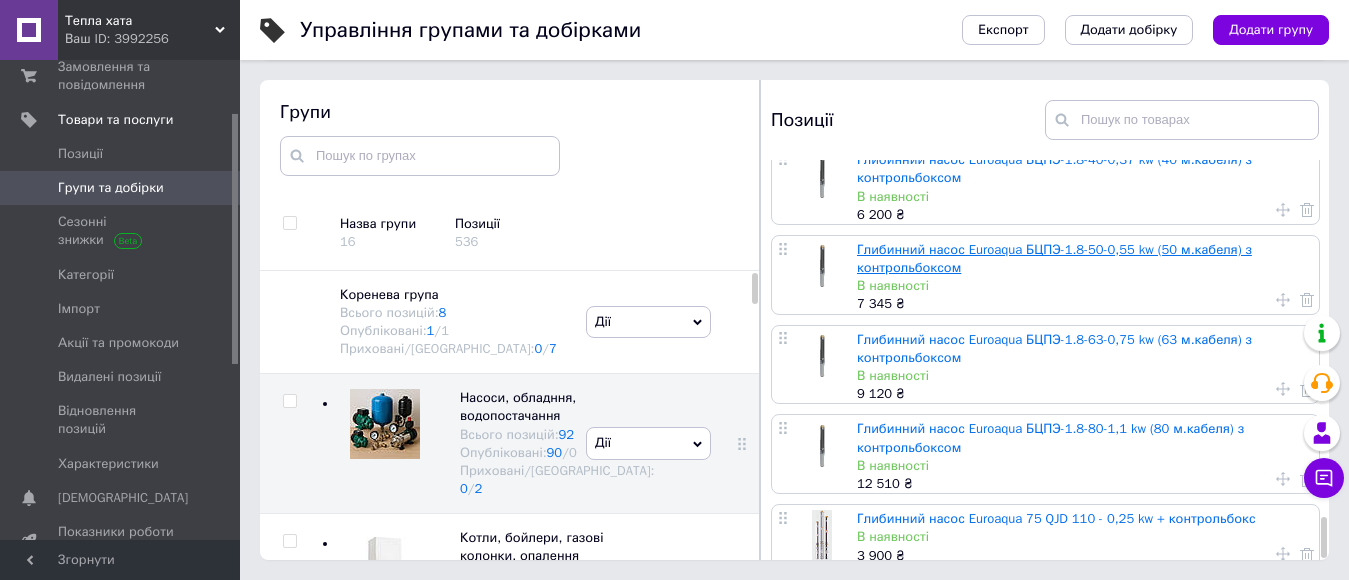 scroll, scrollTop: 3487, scrollLeft: 0, axis: vertical 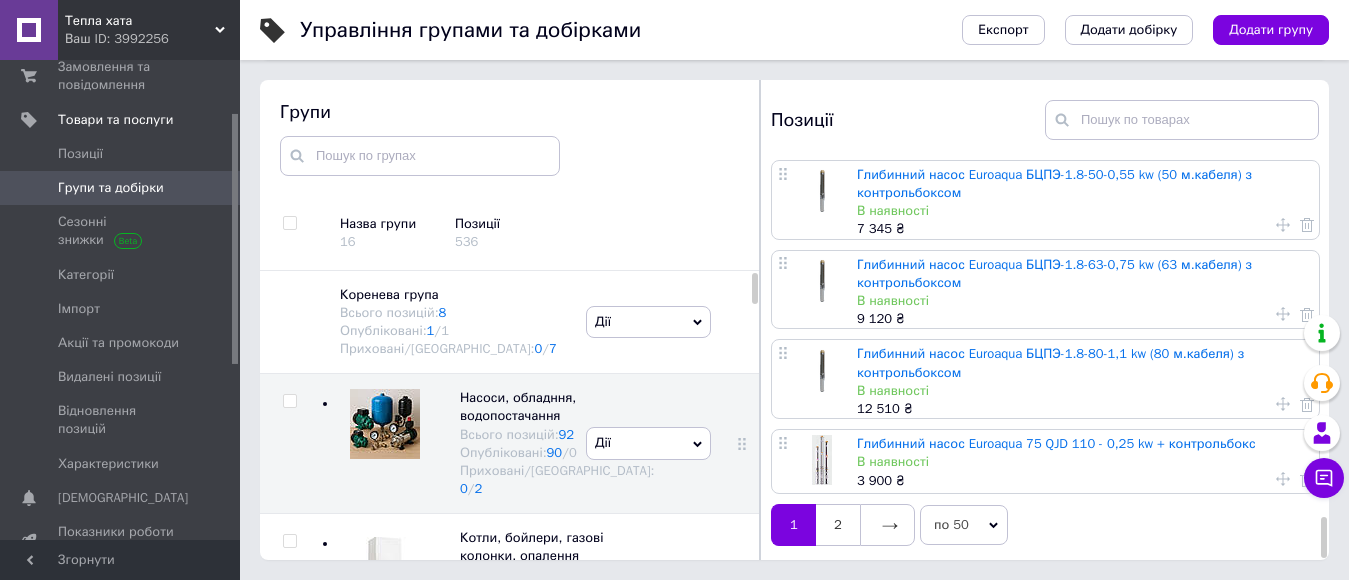 click on "по 50" at bounding box center (964, 525) 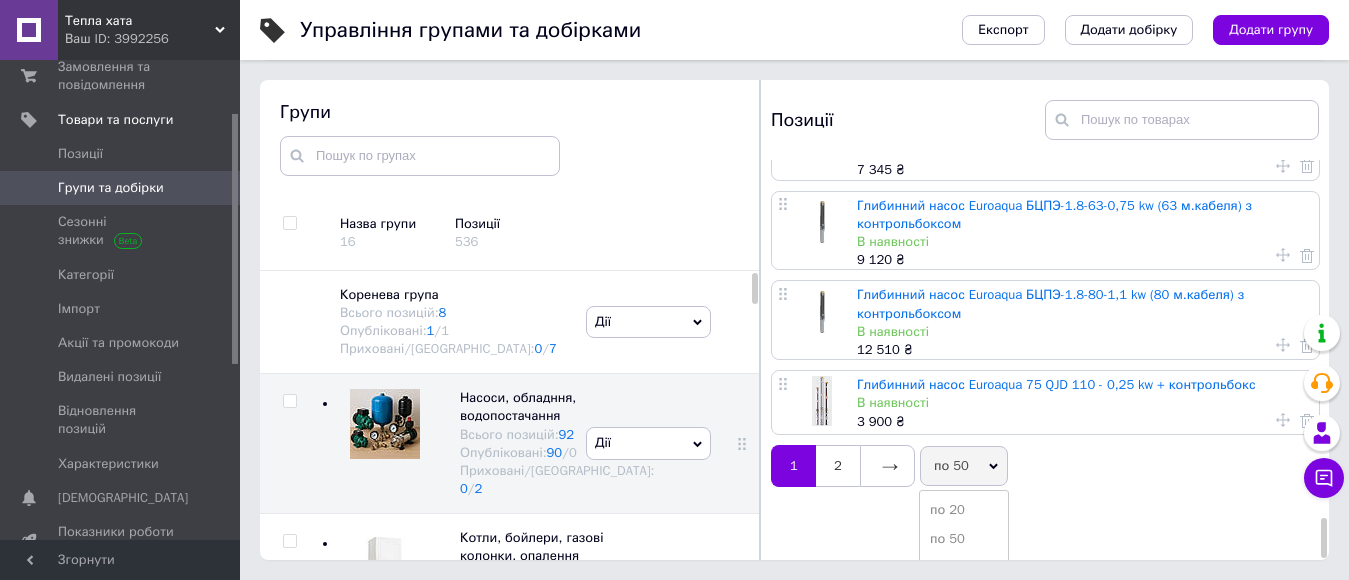 scroll, scrollTop: 3566, scrollLeft: 0, axis: vertical 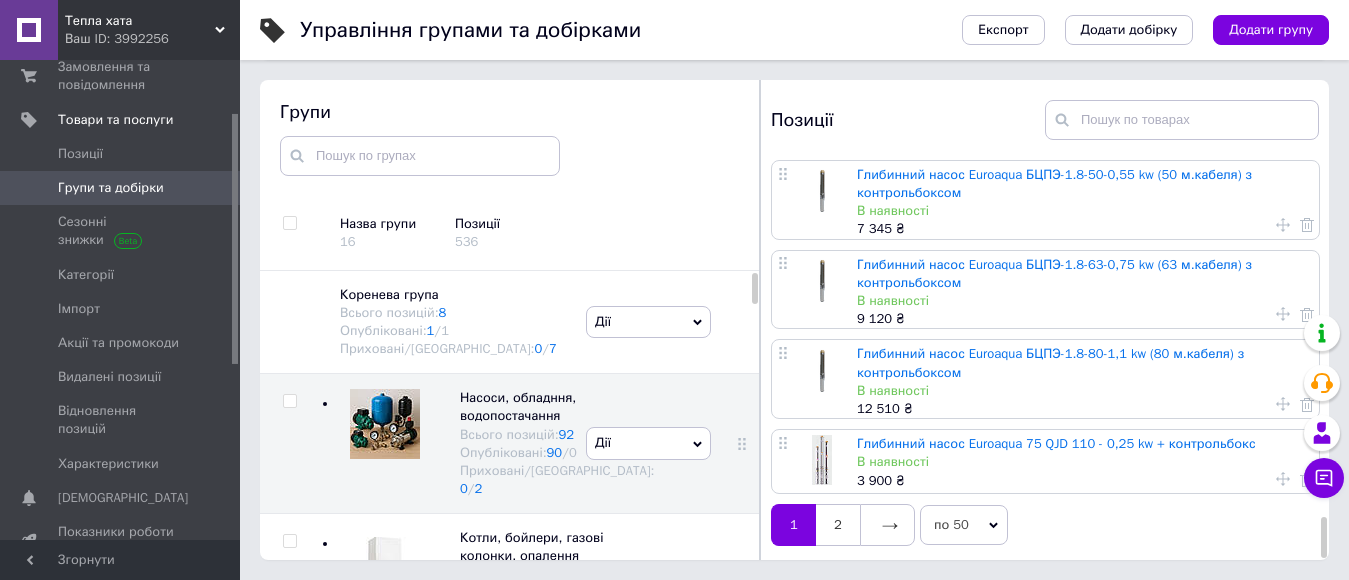 click on "Фекальний насос  Євроаква  WQD 1.1 В наявності 4 100   ₴ Фекальний насос з ножем  Євроаква  WQSB В наявності 4 890   ₴ Дренажний насос  Євроаква  TP-500 В наявності 1 750   ₴ Фекальний насос Delta WQSB 1.1 В наявності 4 250   ₴ Фекальний насос Delta WQCD 2-2.6 ( з ножами ) В наявності 3 400   ₴ Фекальний насос Delta ADR 1.1 В наявності 2 720   ₴ Насос дренажний ПРОТОН ДПН-650 В наявності 2 635   ₴ Фекальний насос Wisla HDR 1-1.1 (без поплавка) В наявності 2 935   ₴ Фекальний насос Wisla WQD 1-1.1 В наявності 2 550   ₴ МІНІ СТАНЦІЯ WZ250/2L В наявності 2 975   ₴ ДРЕНАЖНИЙ НАСОС Євроаква SGP-1200SS В наявності 4 890   ₴ В наявності 3 100   ₴ 4 800   ₴" at bounding box center [1048, -1377] 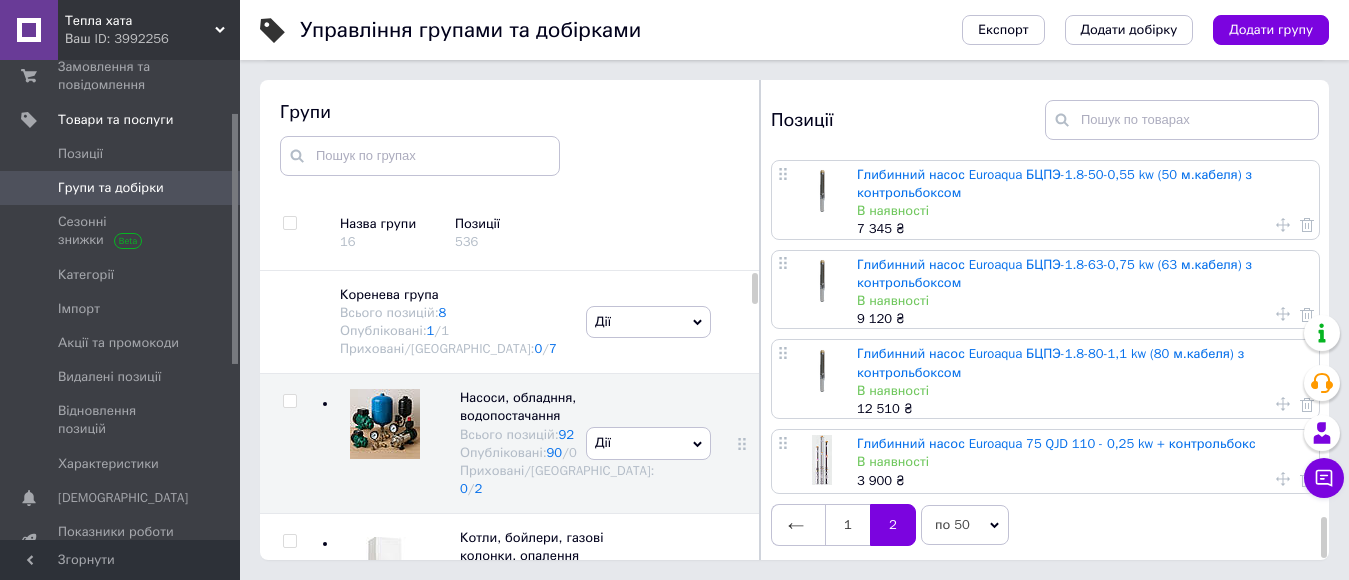 scroll, scrollTop: 0, scrollLeft: 0, axis: both 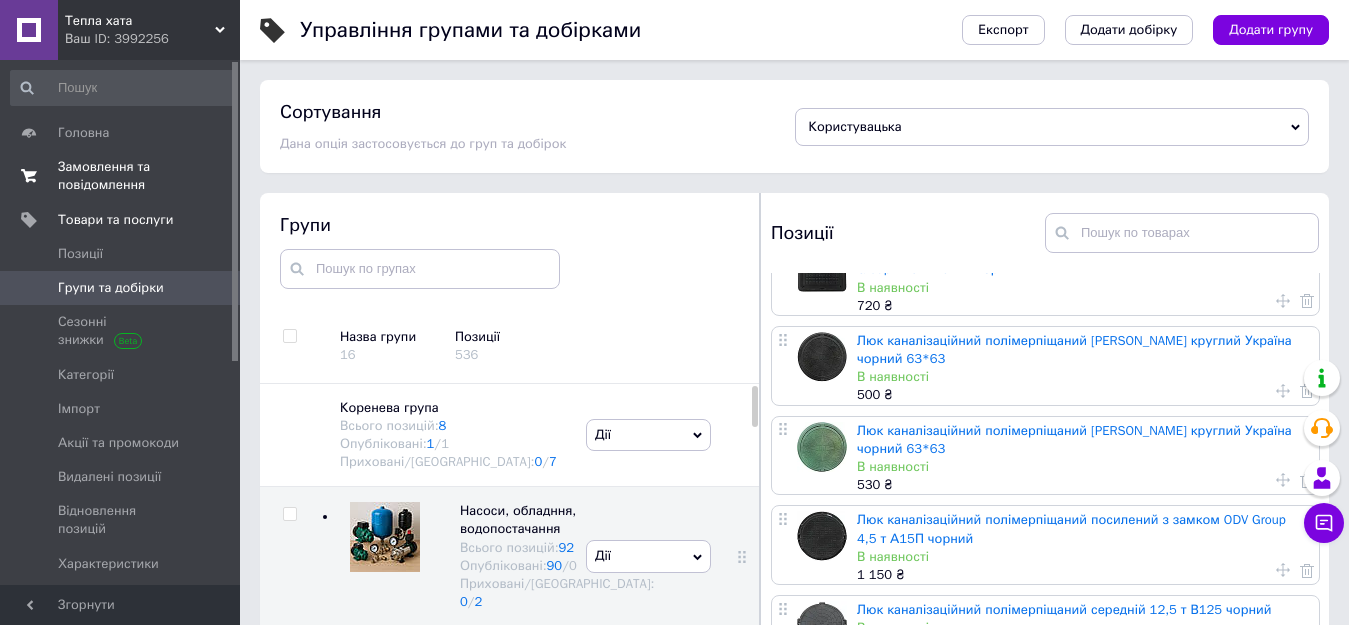 click on "Замовлення та повідомлення" at bounding box center [121, 176] 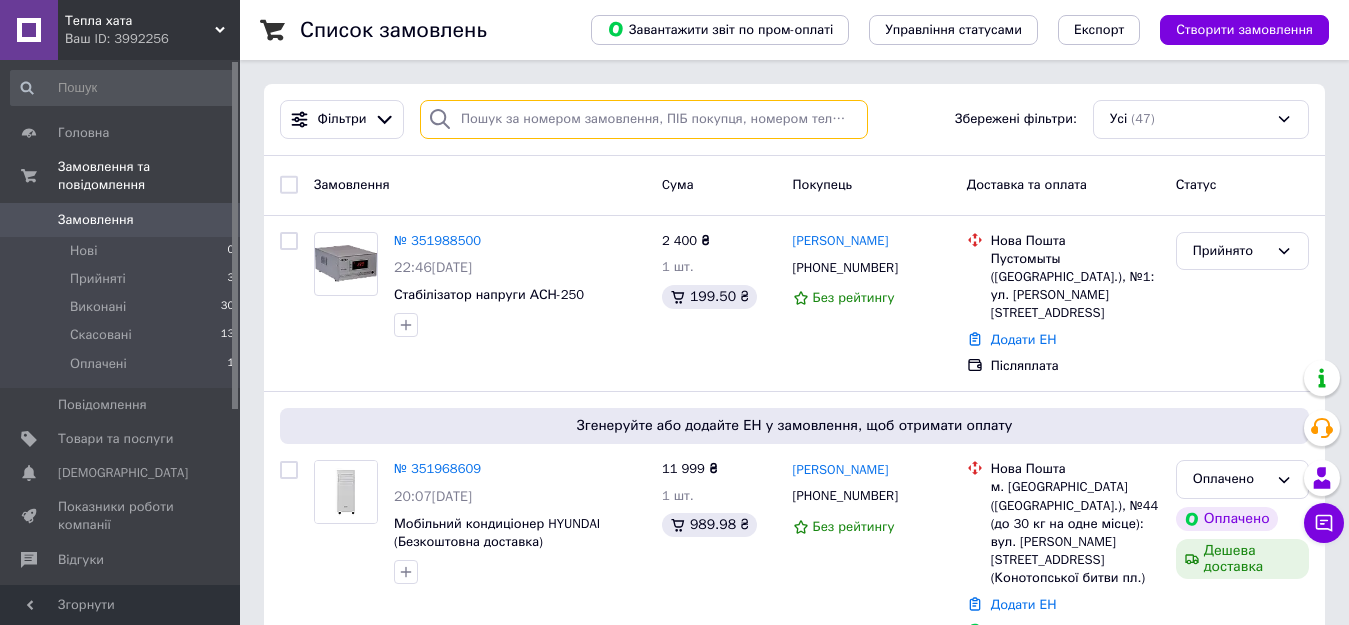 click at bounding box center (644, 119) 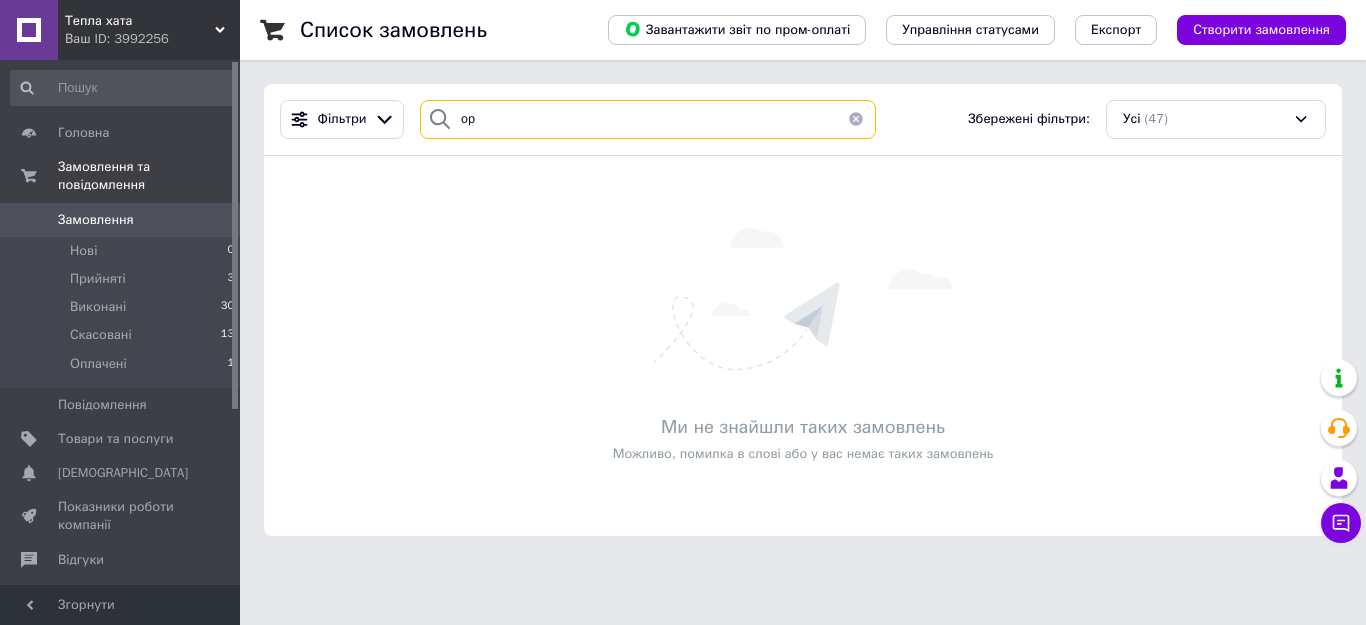 type on "o" 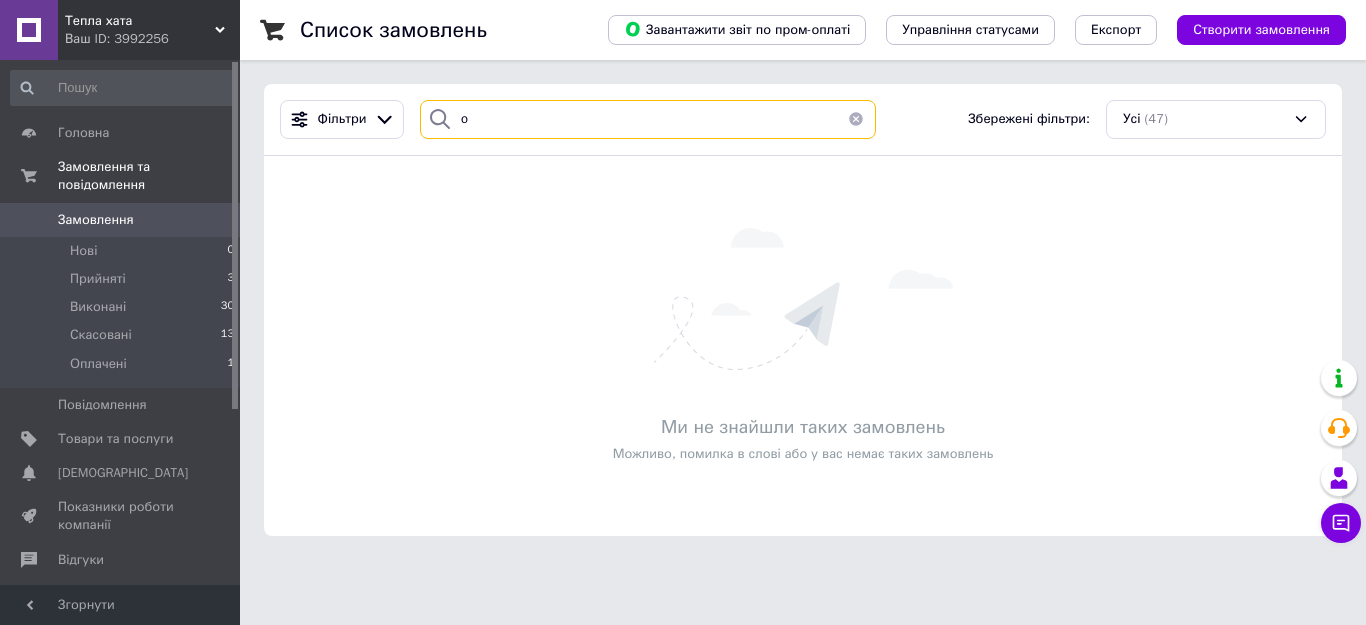 type 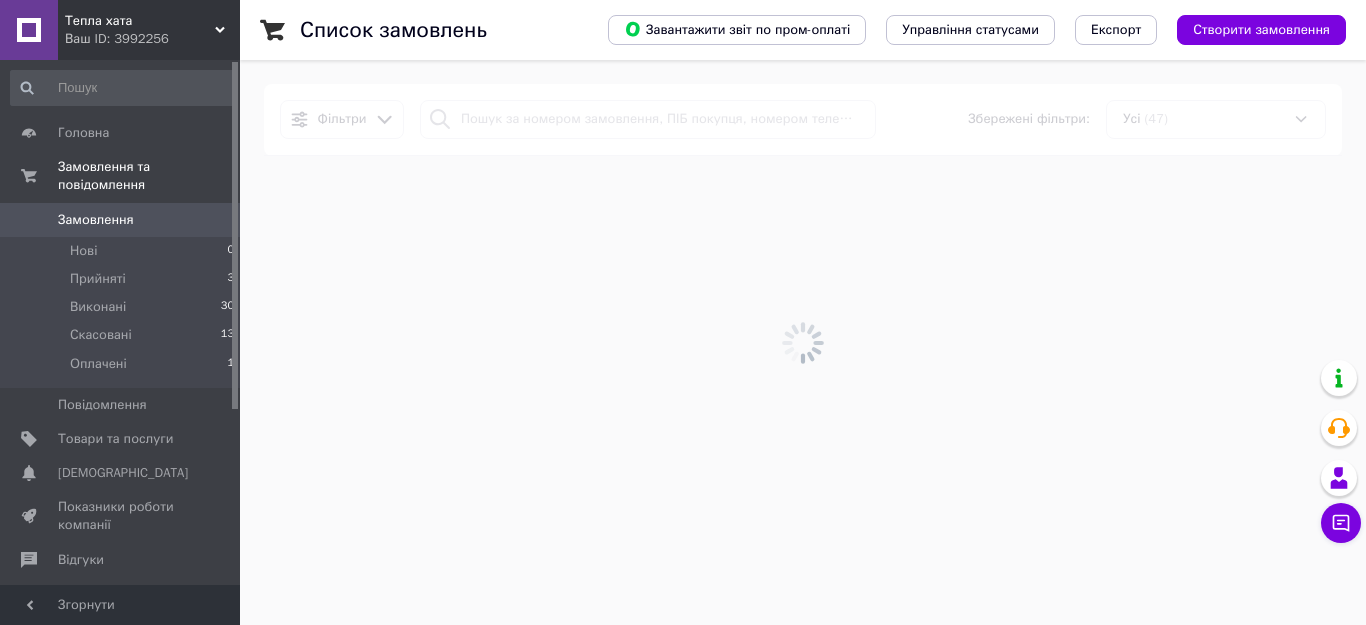 drag, startPoint x: 118, startPoint y: 425, endPoint x: 241, endPoint y: 352, distance: 143.03146 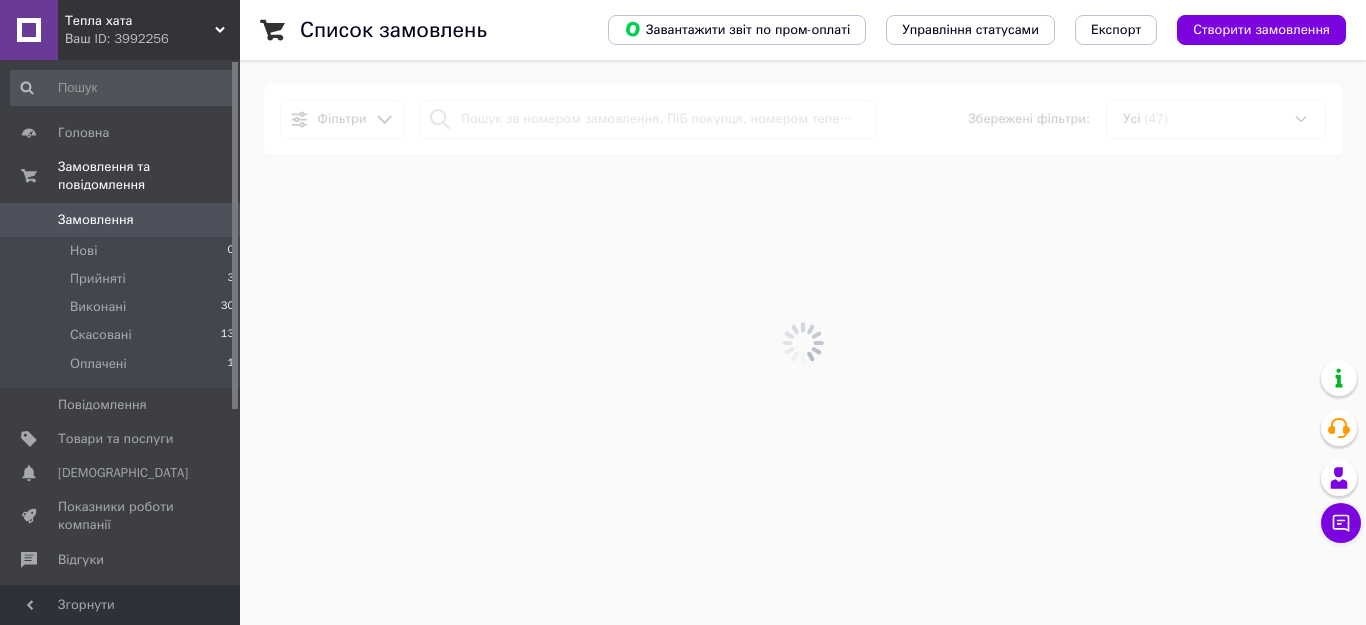 click on "Товари та послуги" at bounding box center [115, 439] 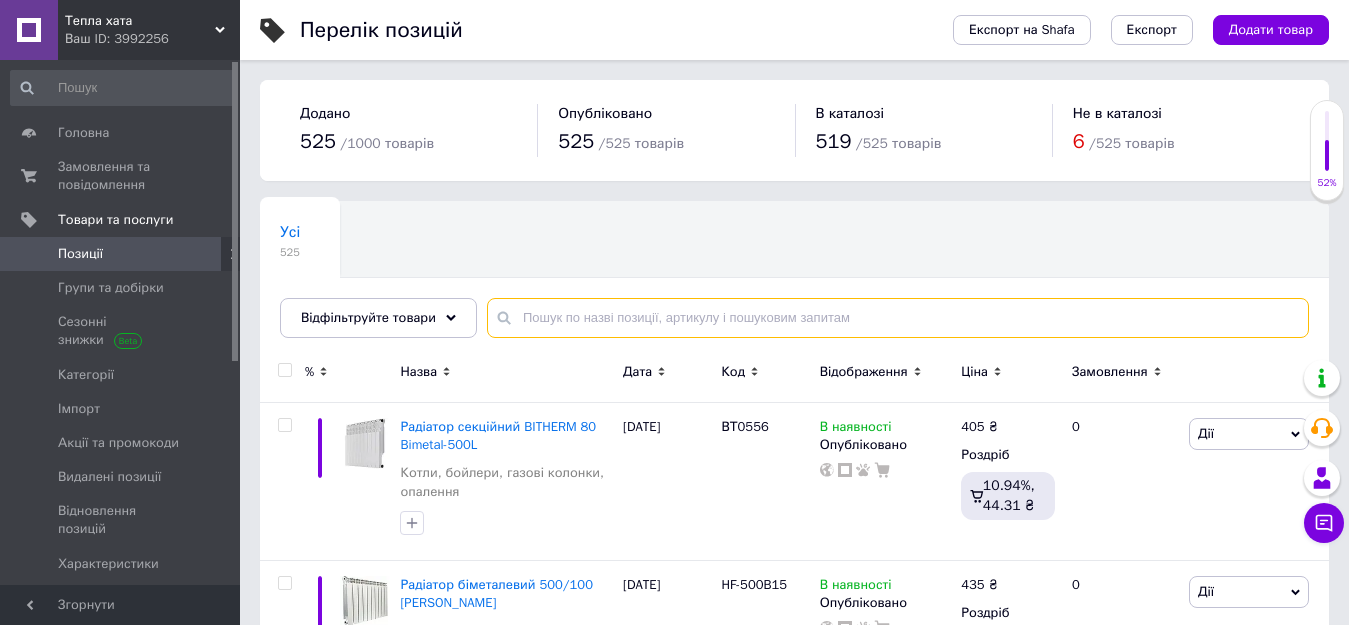 click at bounding box center (898, 318) 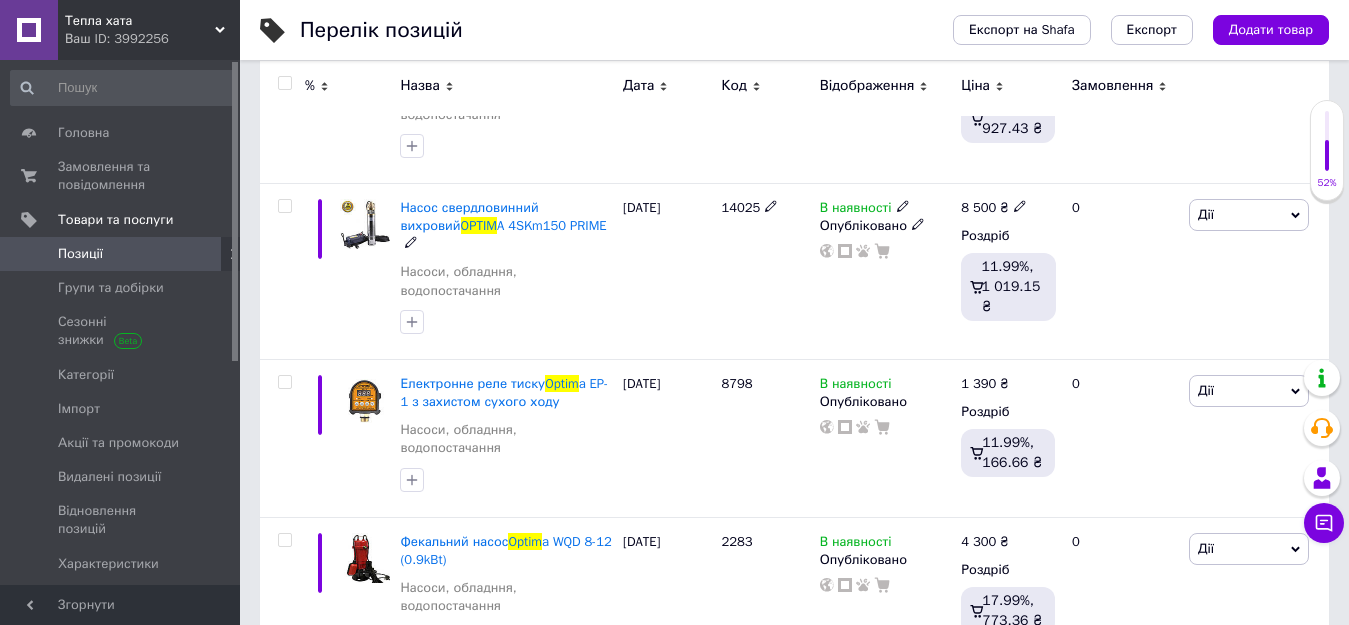 scroll, scrollTop: 400, scrollLeft: 0, axis: vertical 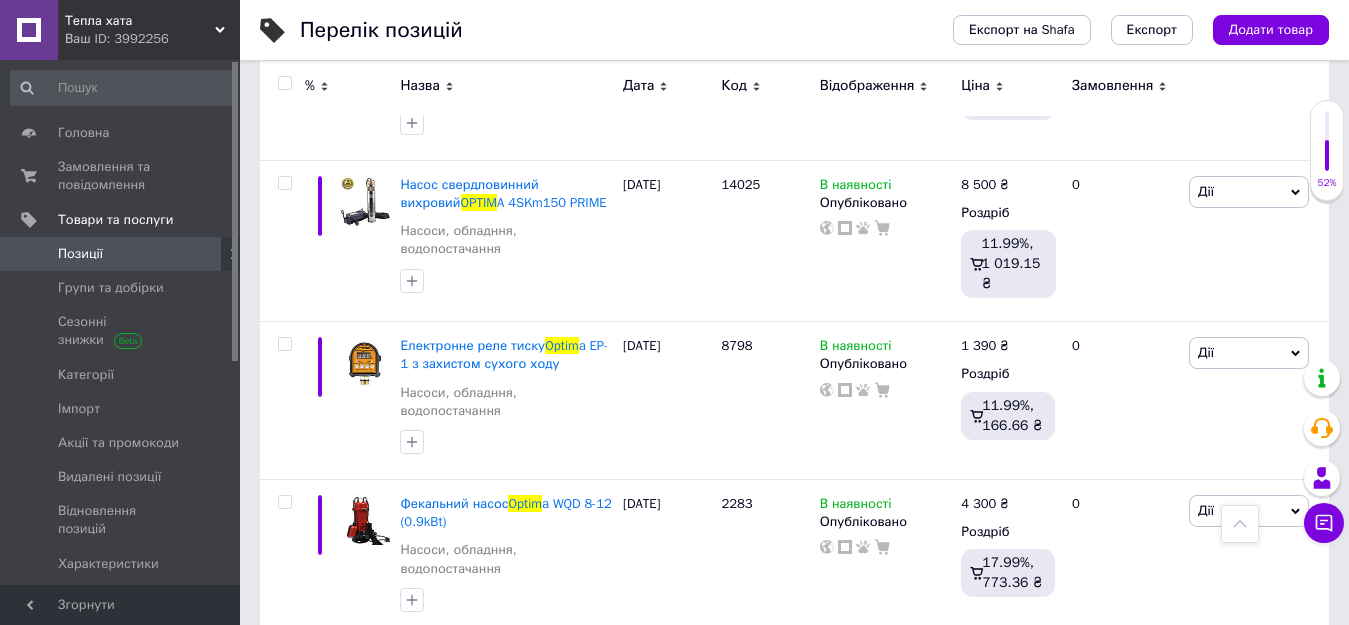 type on "optim" 